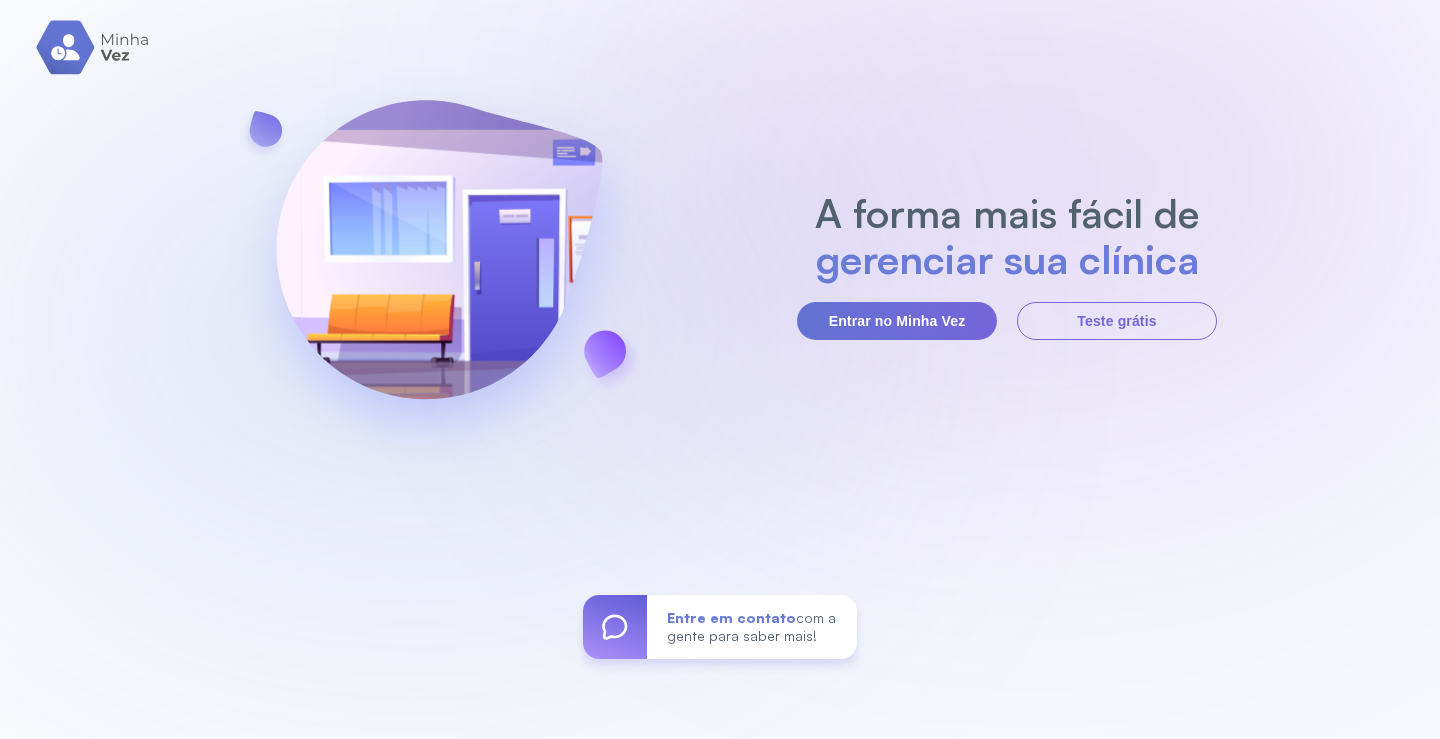 scroll, scrollTop: 0, scrollLeft: 0, axis: both 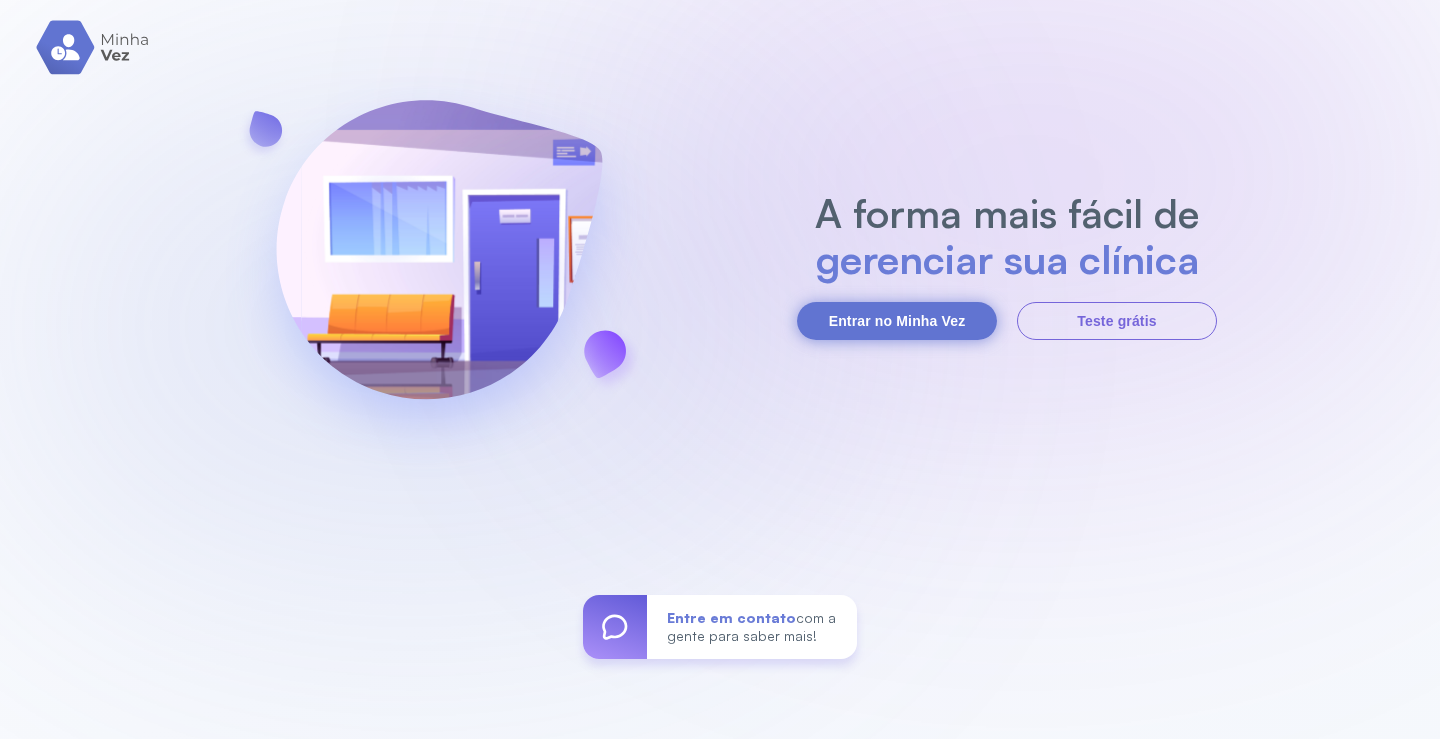 click on "Entrar no Minha Vez" at bounding box center (897, 321) 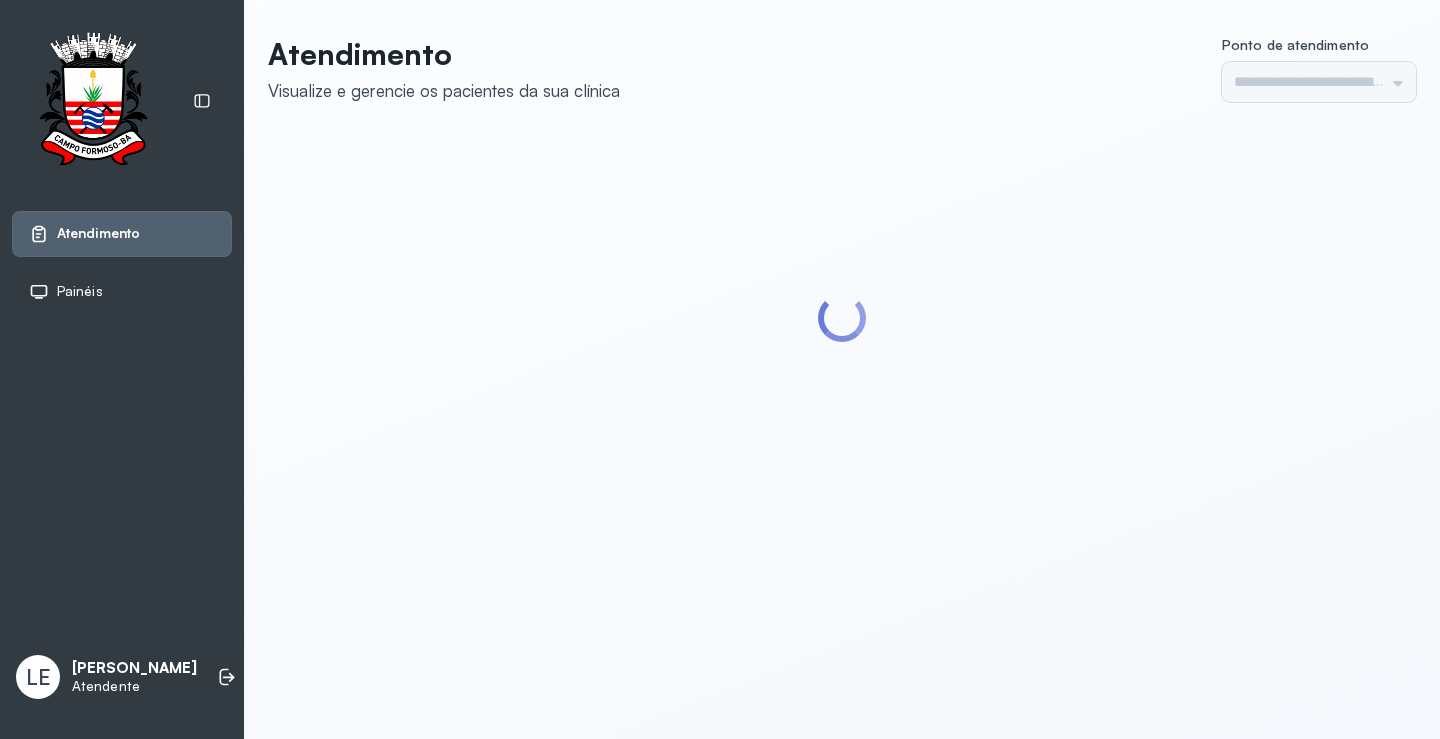scroll, scrollTop: 0, scrollLeft: 0, axis: both 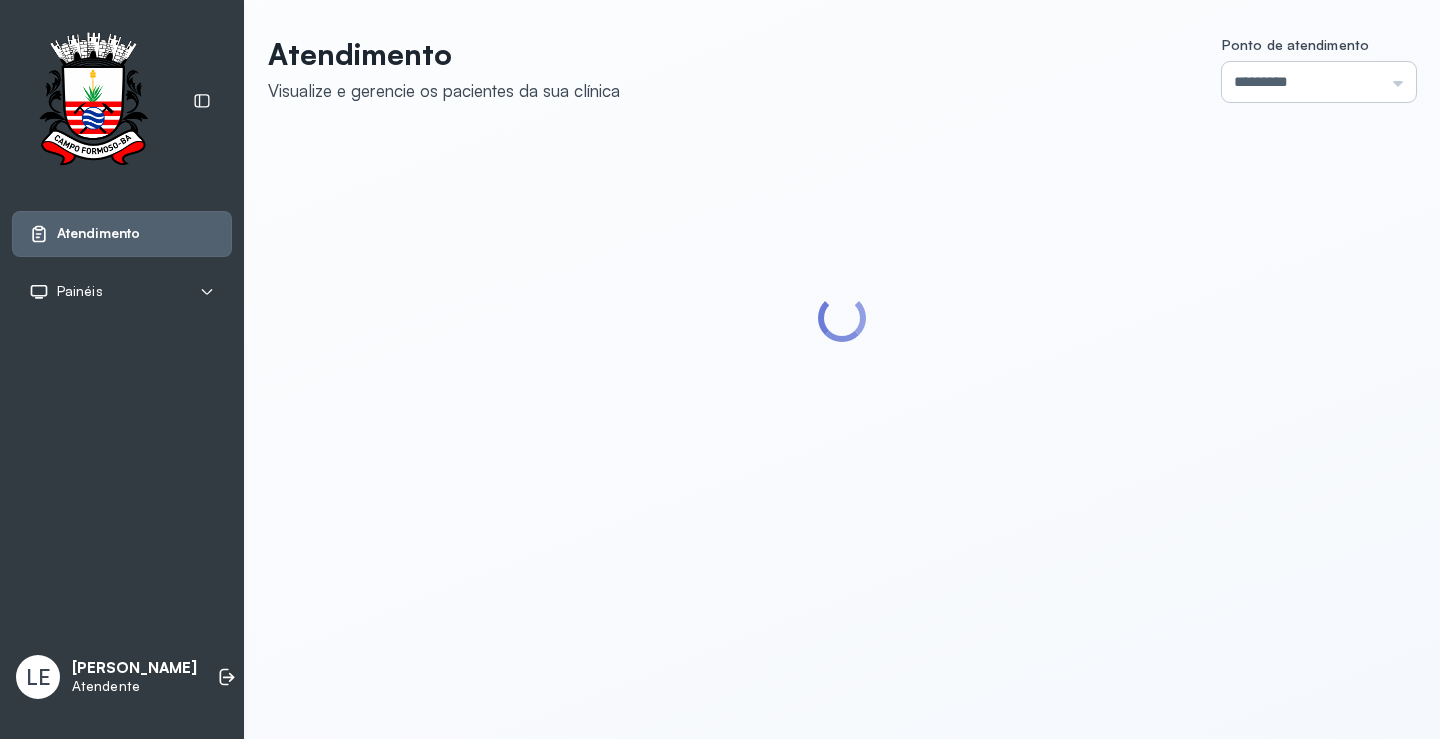 click on "*********" at bounding box center (1319, 82) 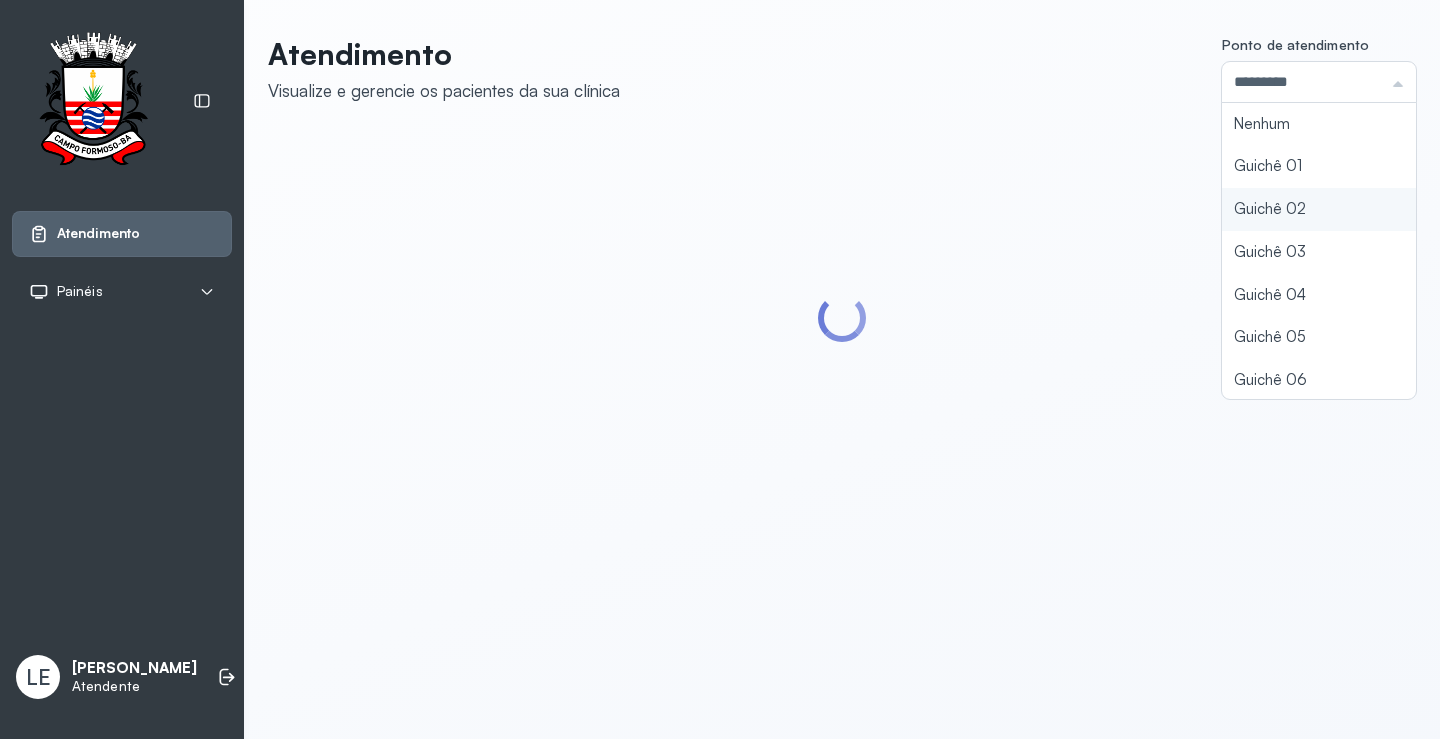 type on "*********" 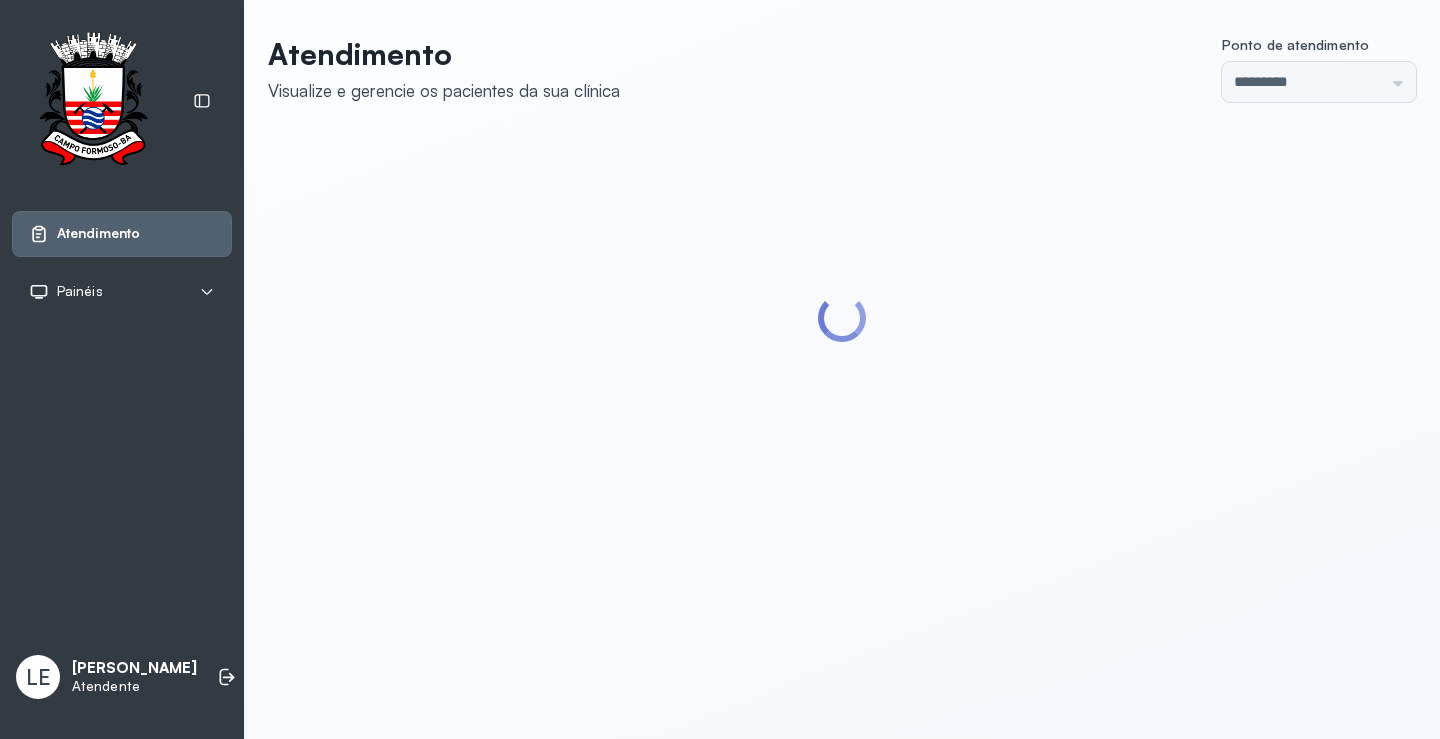 click on "Atendimento Visualize e gerencie os pacientes da sua clínica Ponto de atendimento ********* Nenhum Guichê 01 Guichê 02 Guichê 03 Guichê 04 Guichê 05 Guichê 06 Guichê 07 Guichê 08" 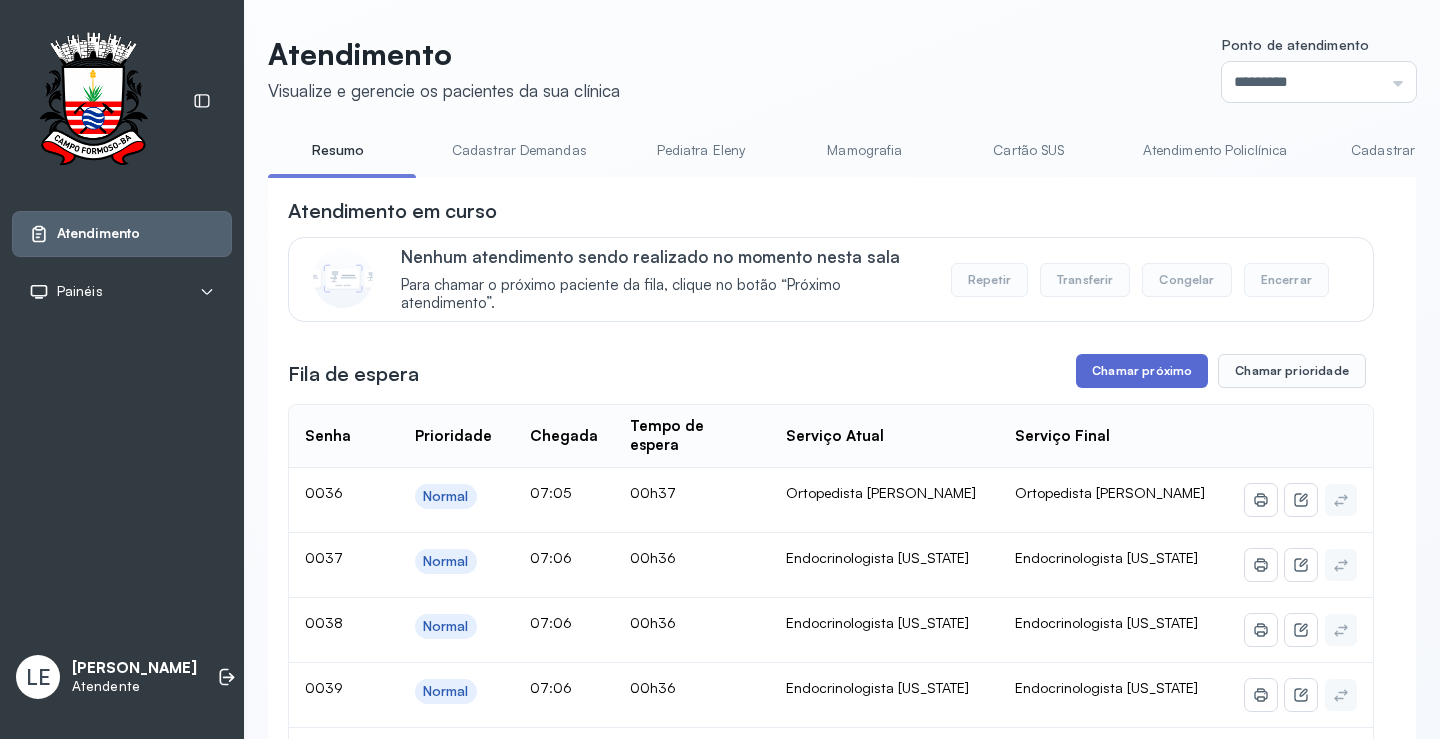 click on "Chamar próximo" at bounding box center (1142, 371) 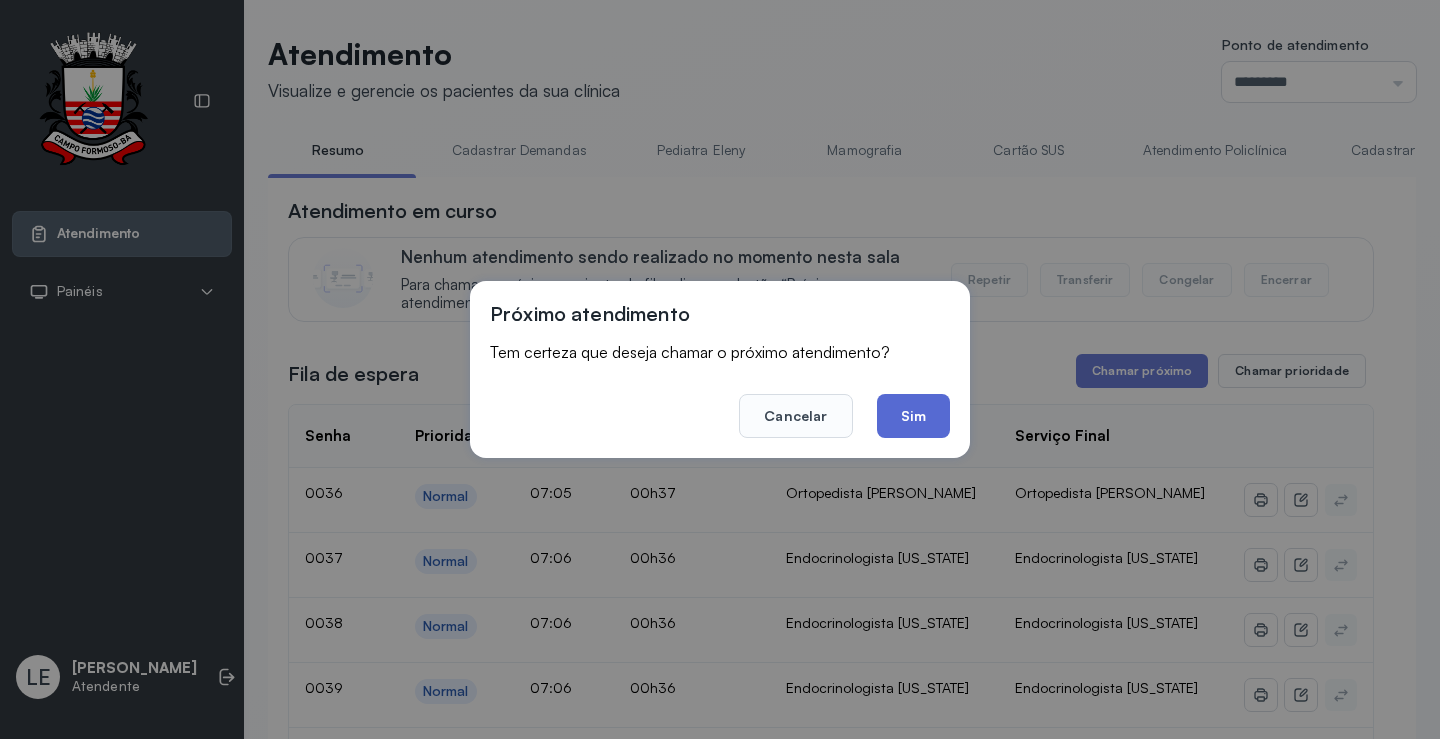 click on "Sim" 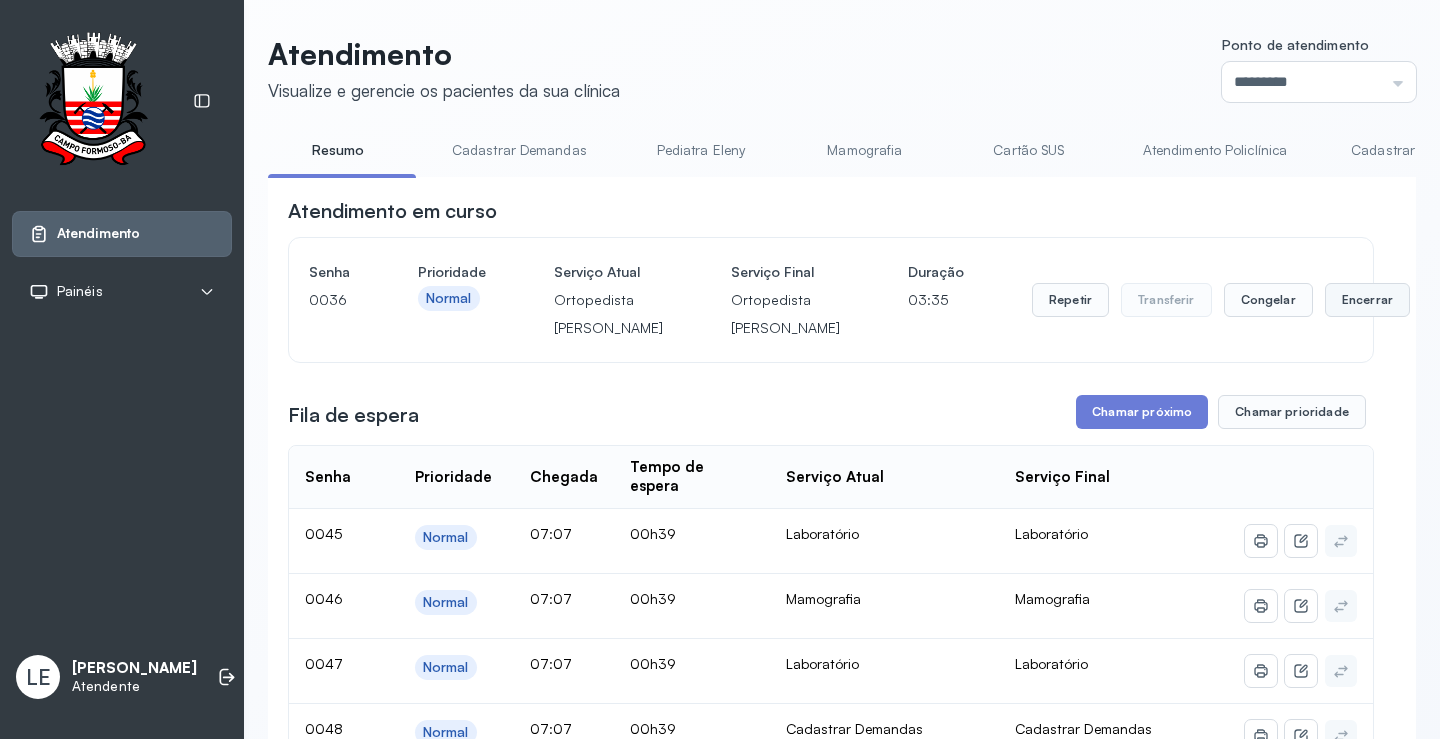 click on "Encerrar" at bounding box center [1367, 300] 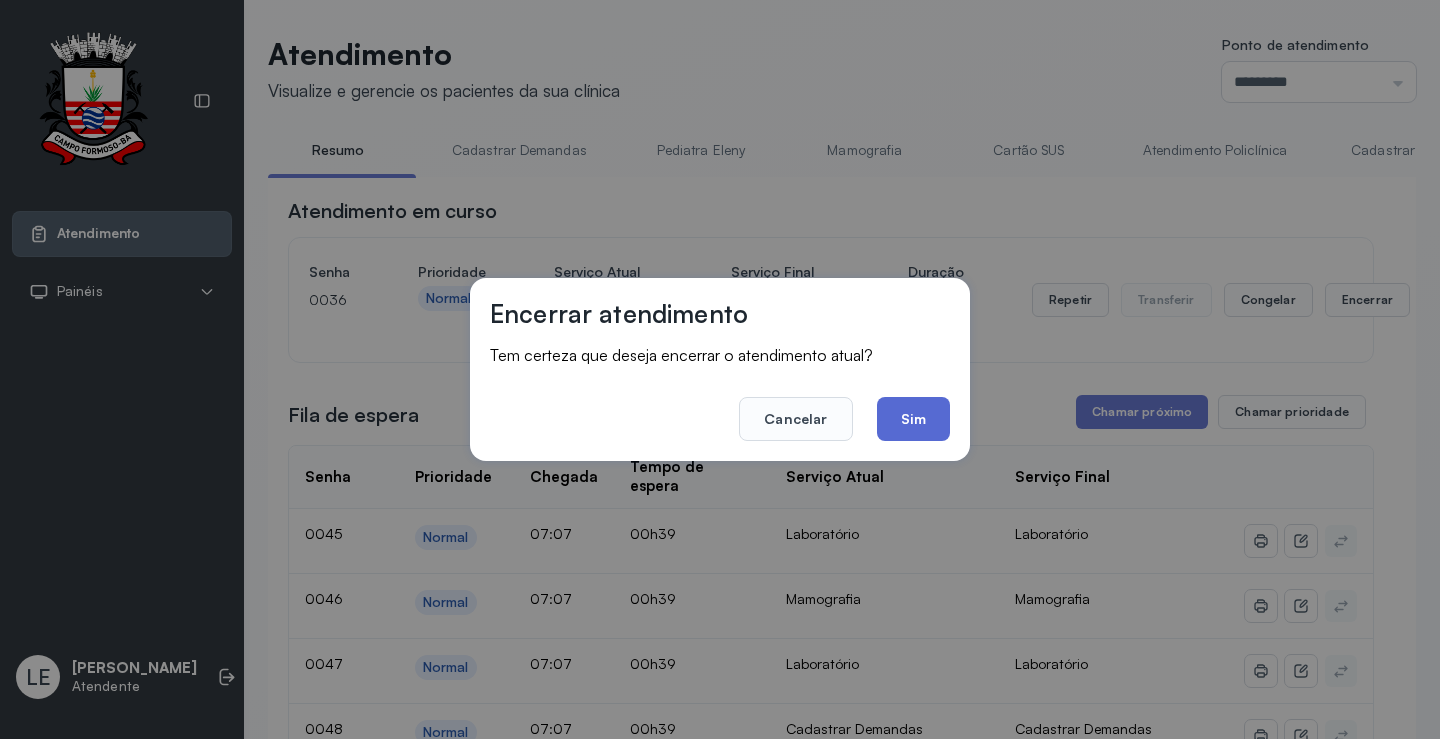 click on "Sim" 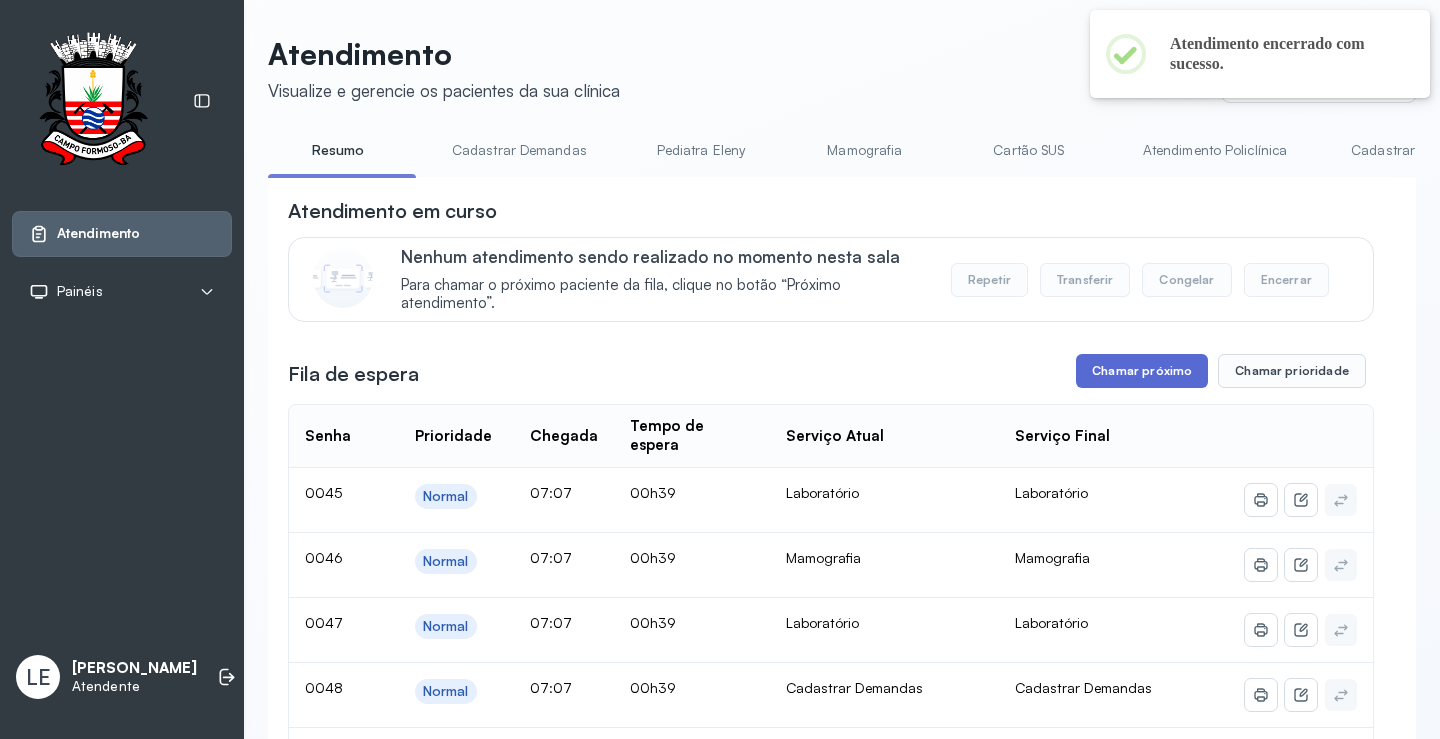 click on "Chamar próximo" at bounding box center [1142, 371] 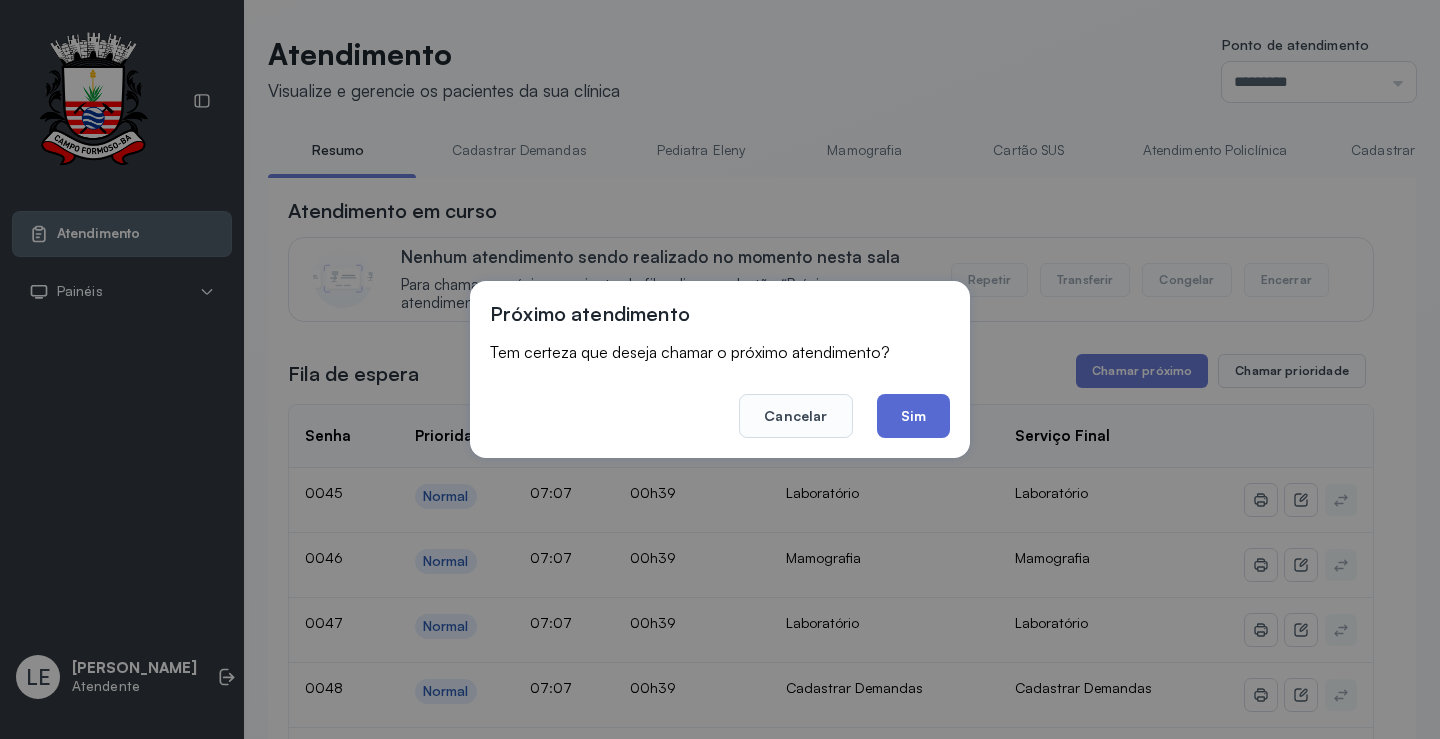 click on "Sim" 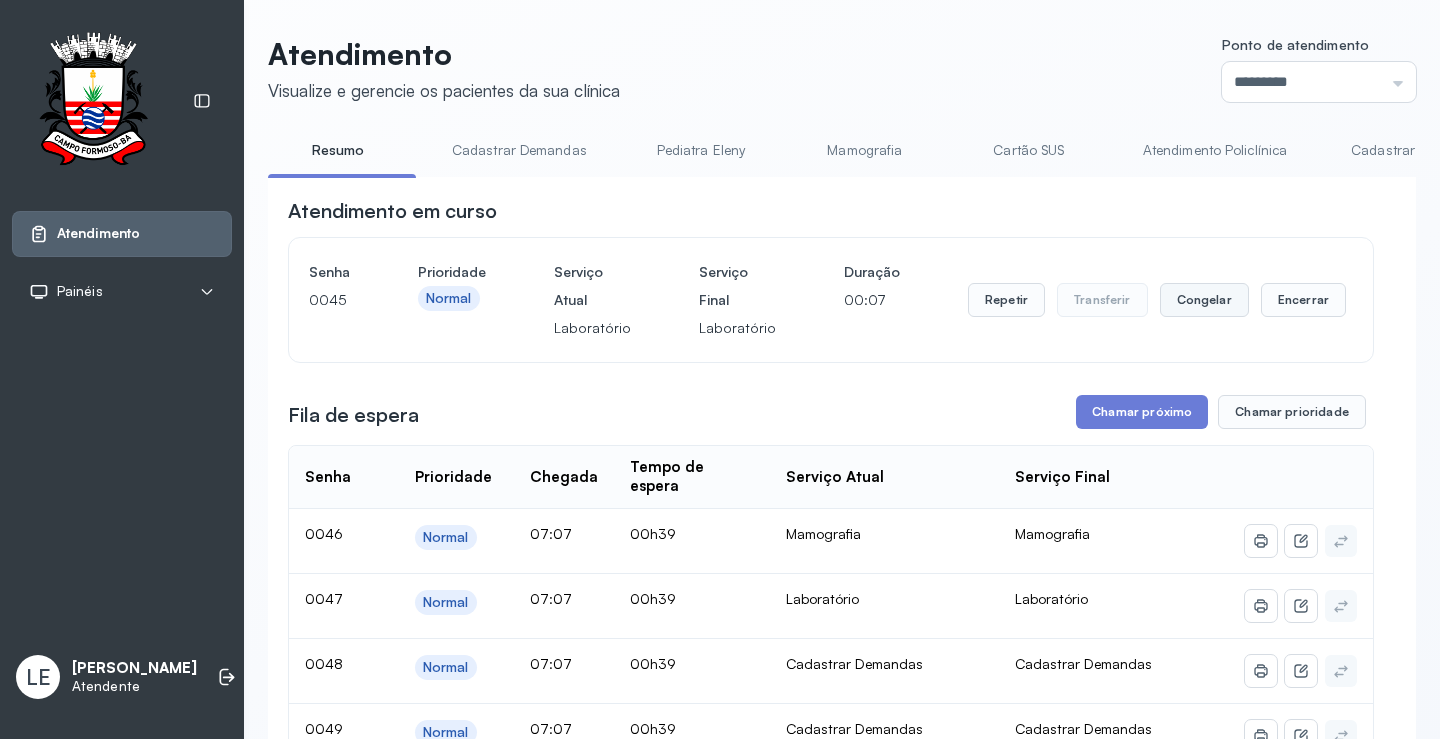 click on "Congelar" at bounding box center (1204, 300) 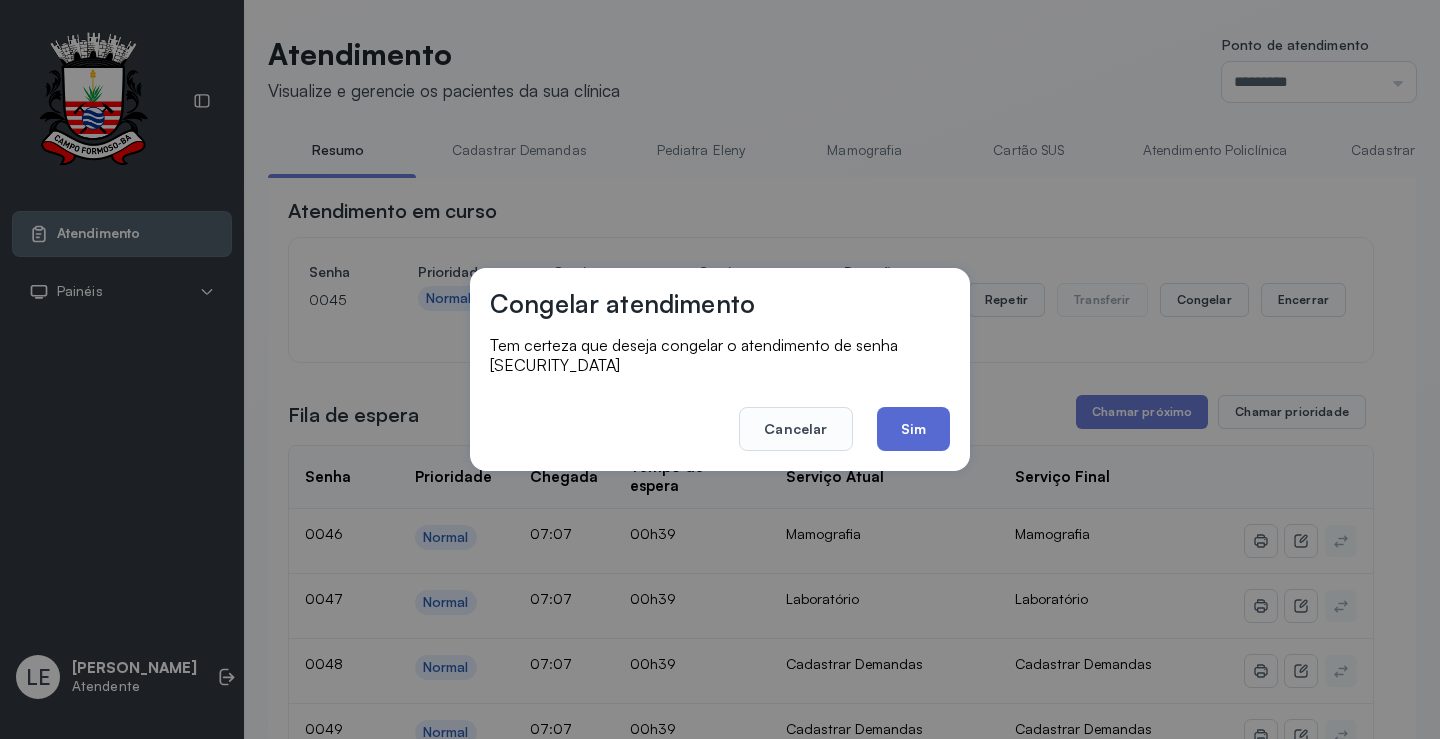 click on "Sim" 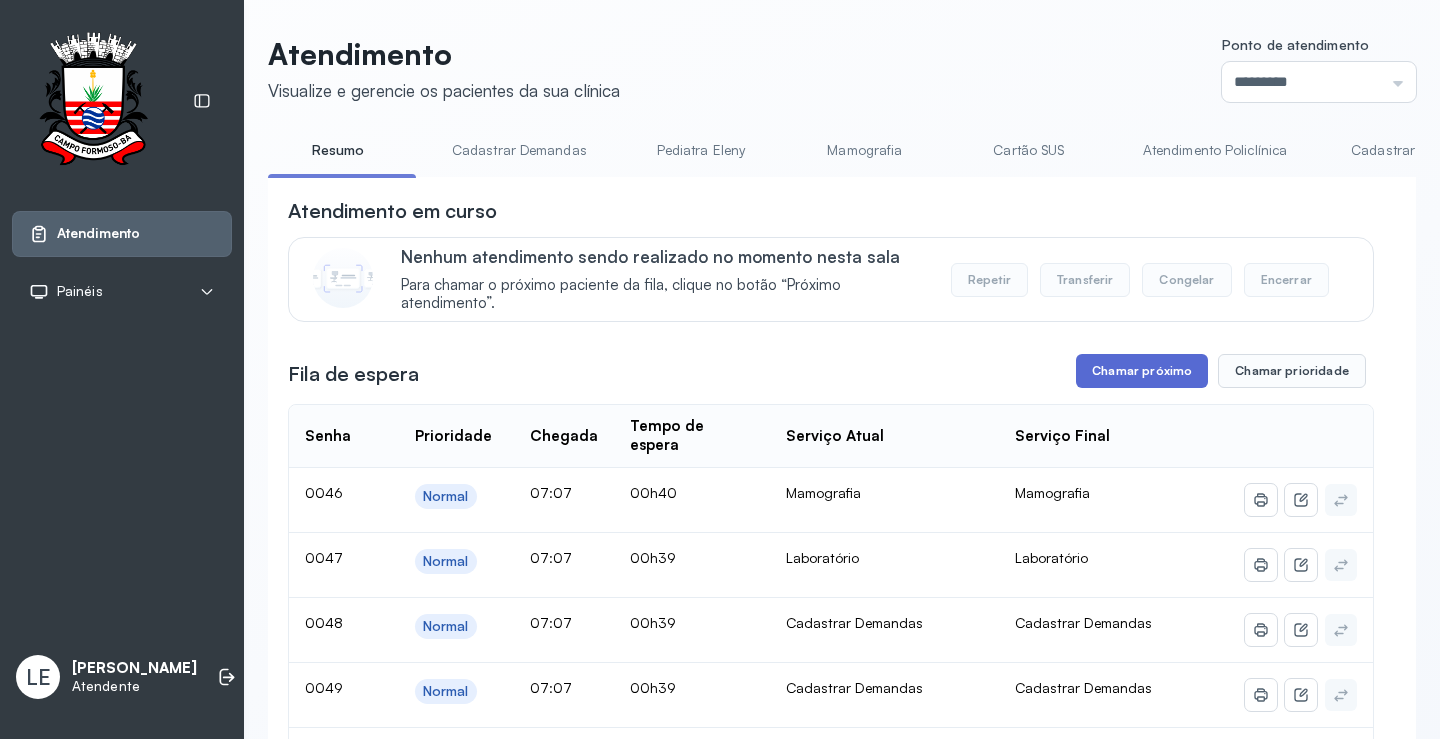 click on "Chamar próximo" at bounding box center (1142, 371) 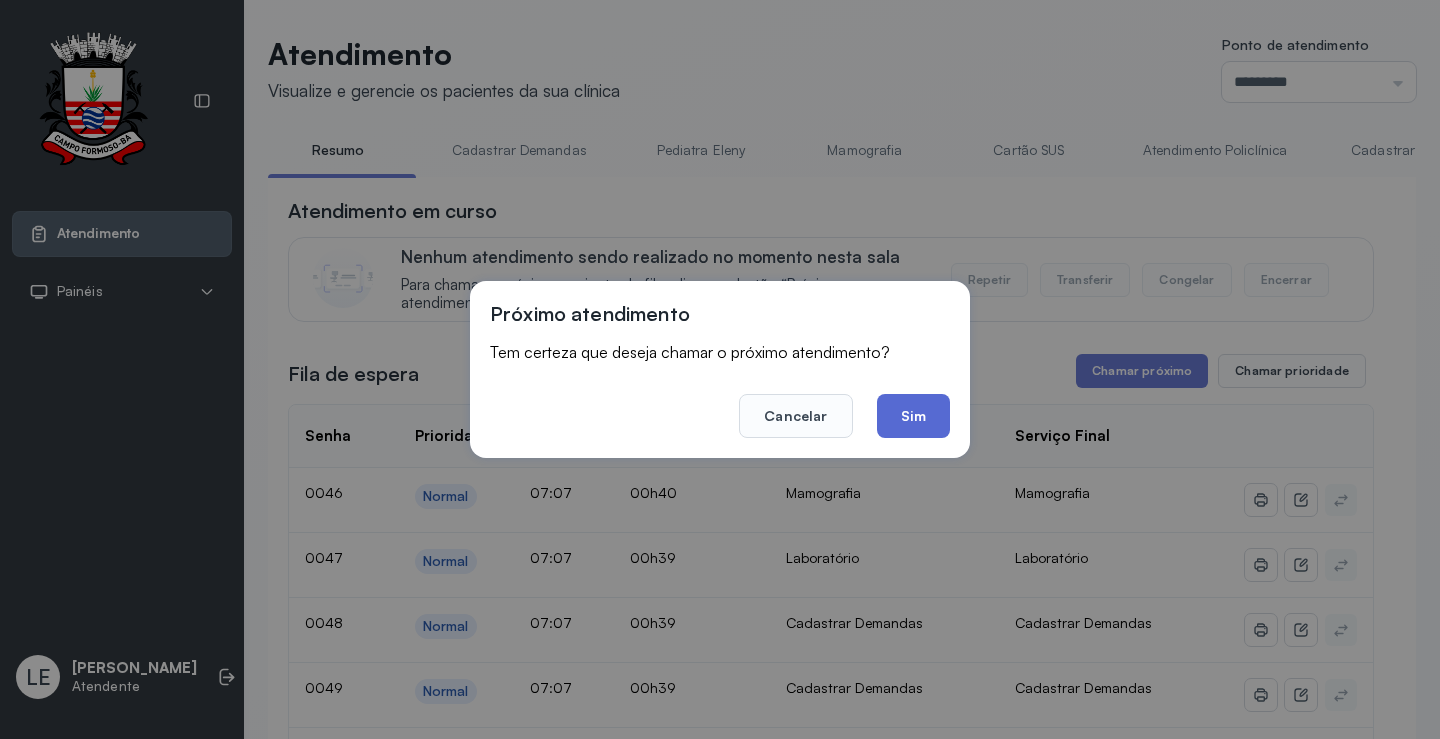 click on "Sim" 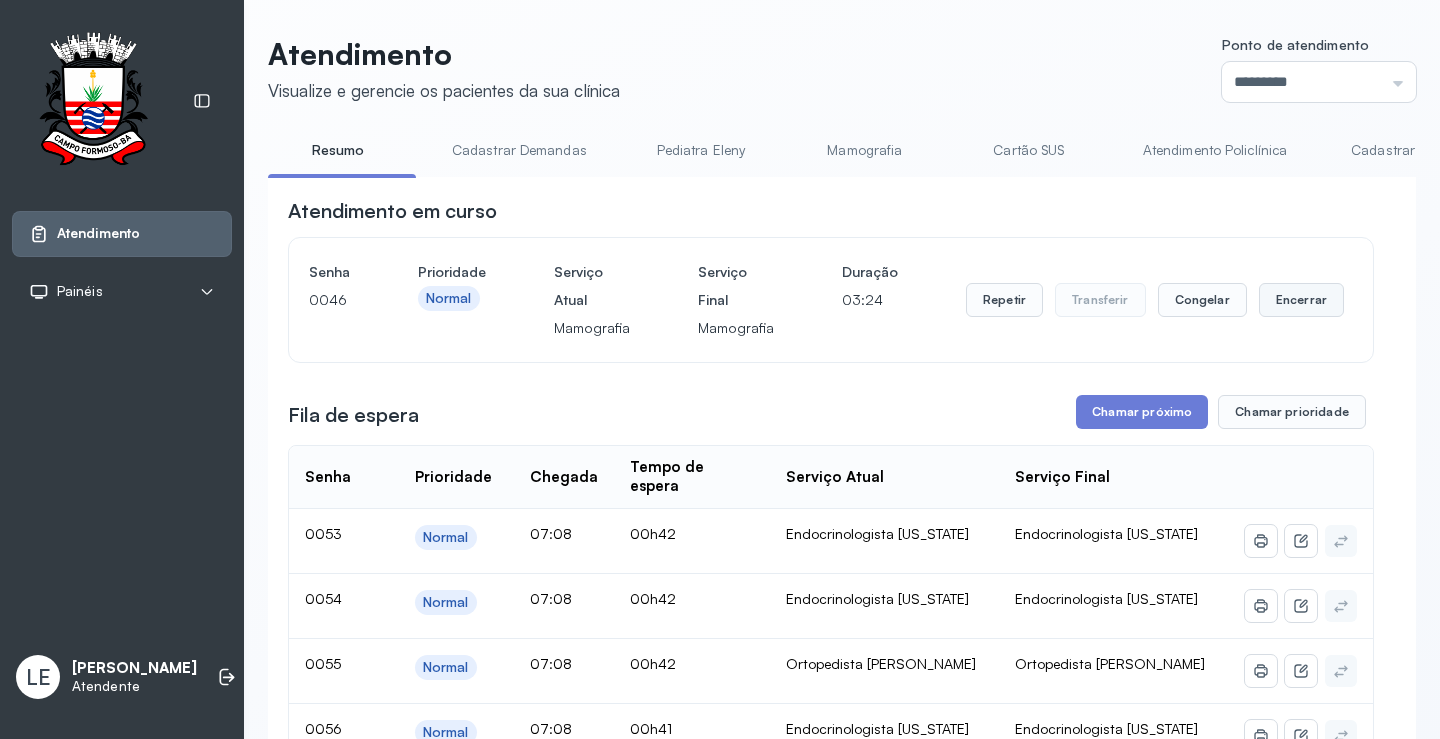click on "Encerrar" at bounding box center (1301, 300) 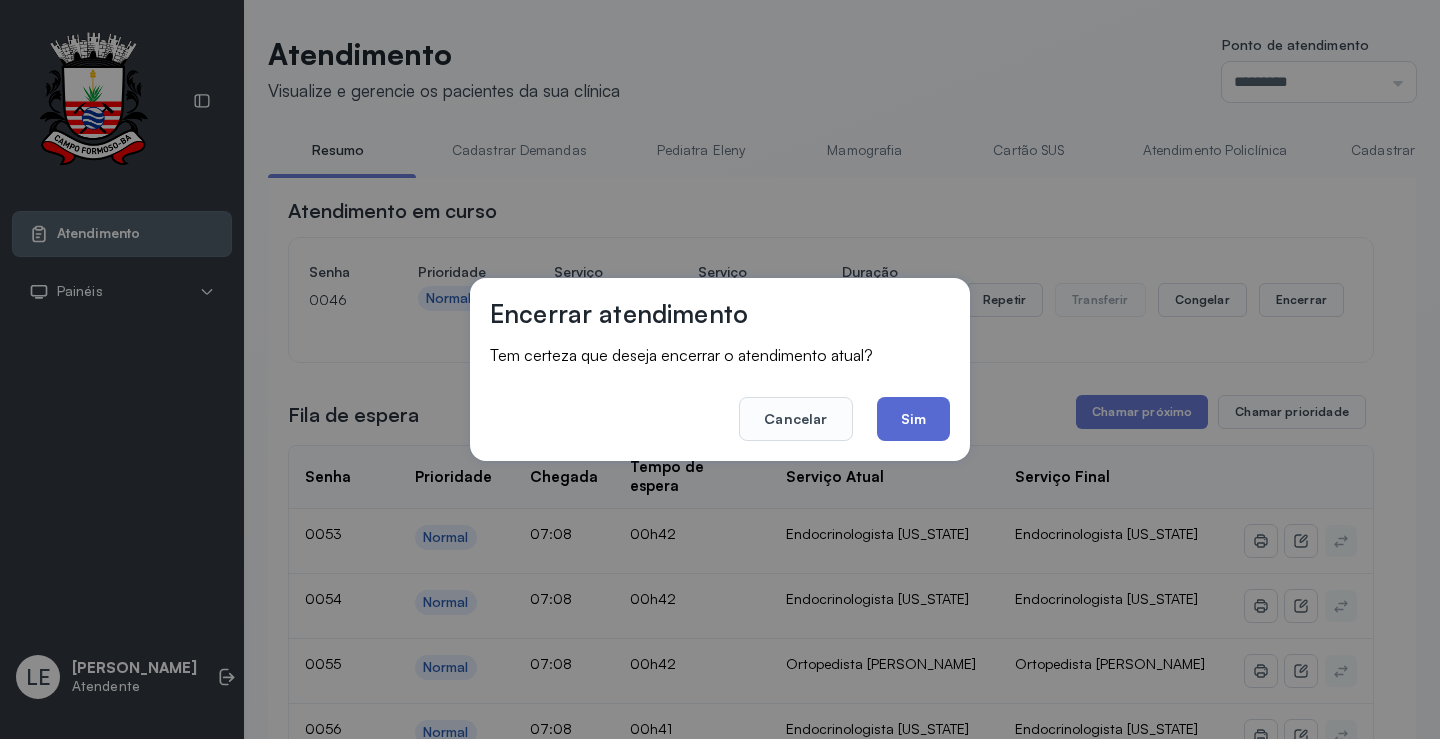 click on "Sim" 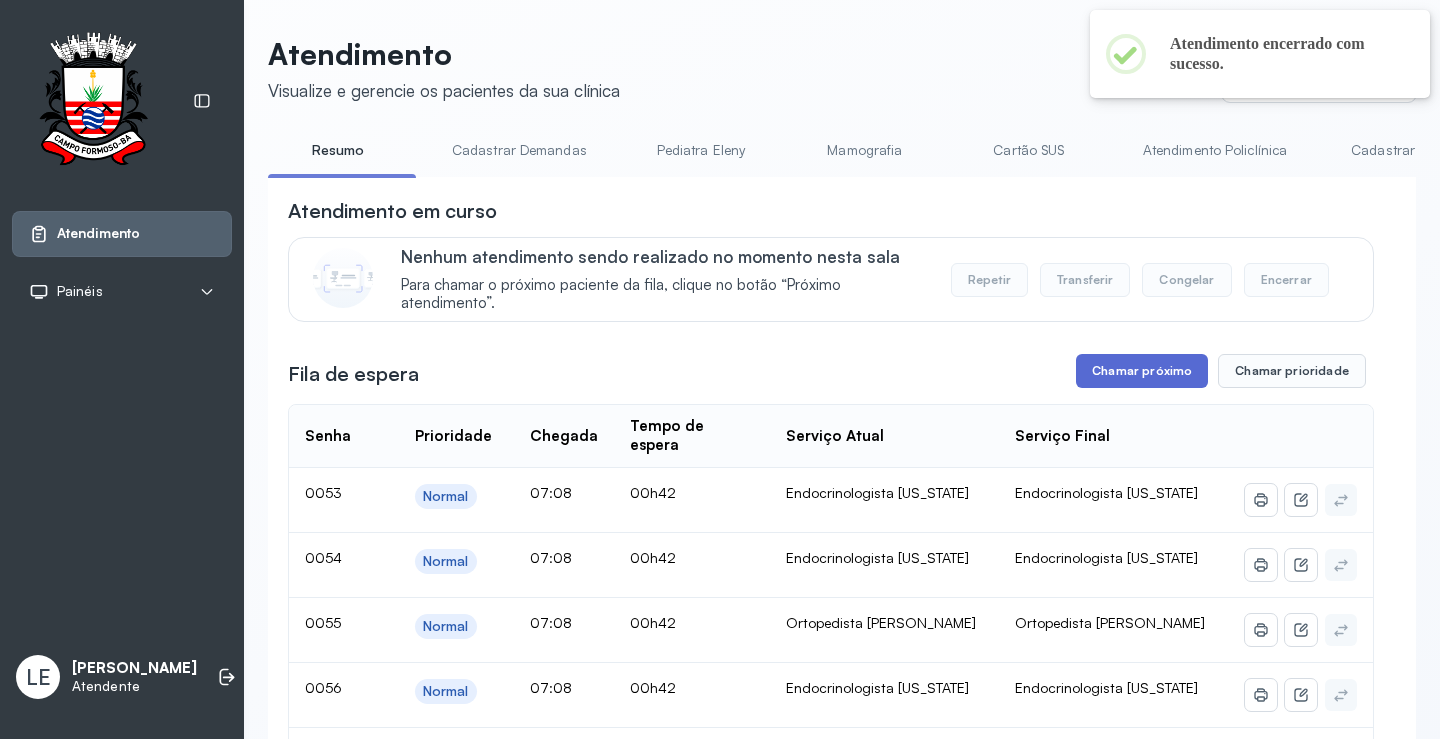 click on "Chamar próximo" at bounding box center (1142, 371) 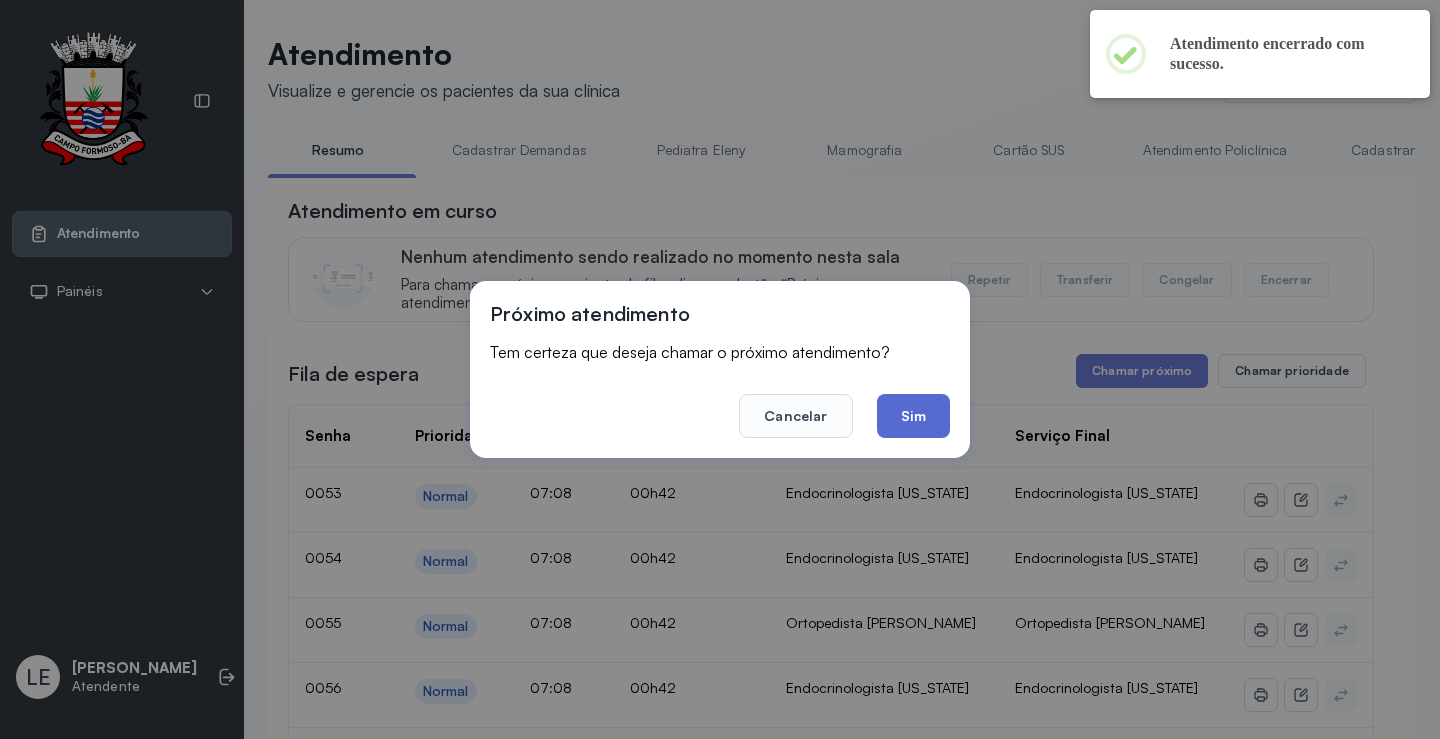 click on "Sim" 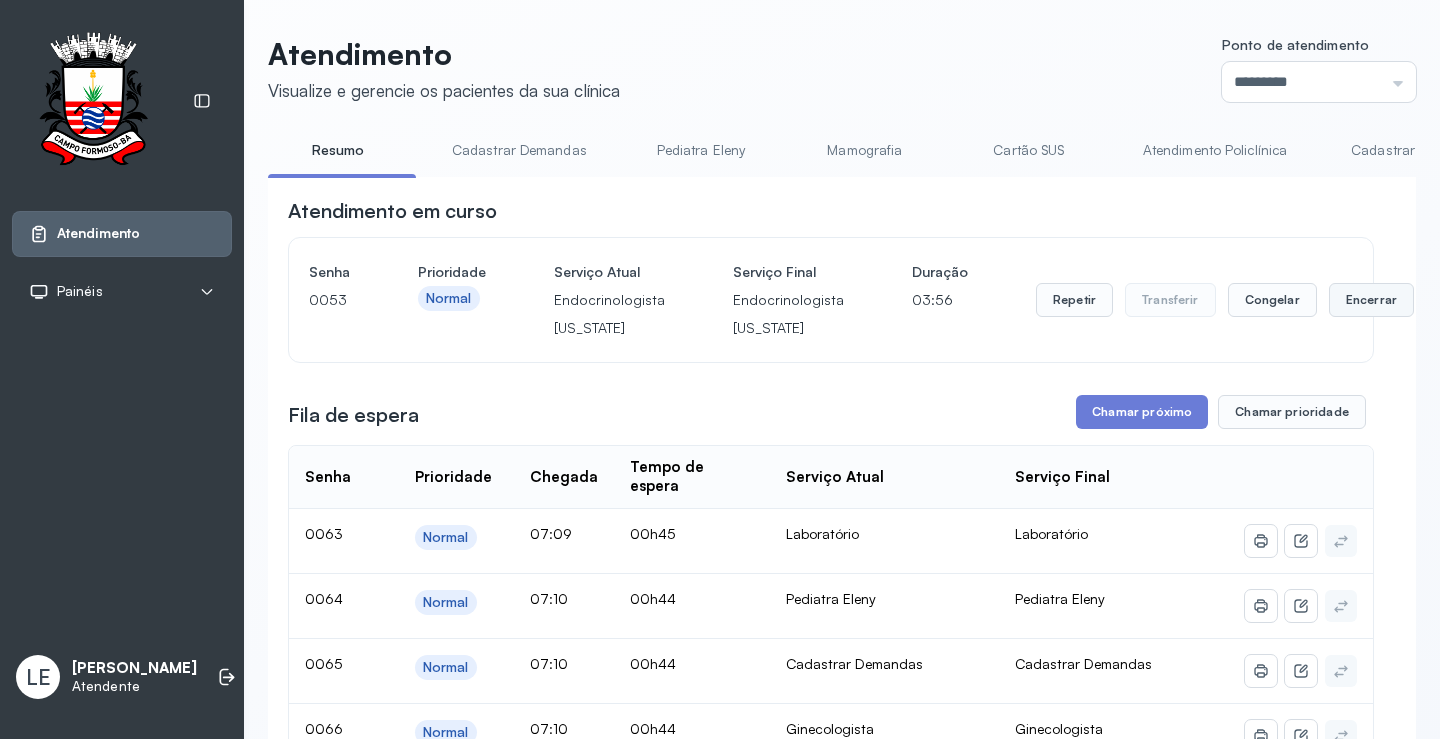 click on "Encerrar" at bounding box center [1371, 300] 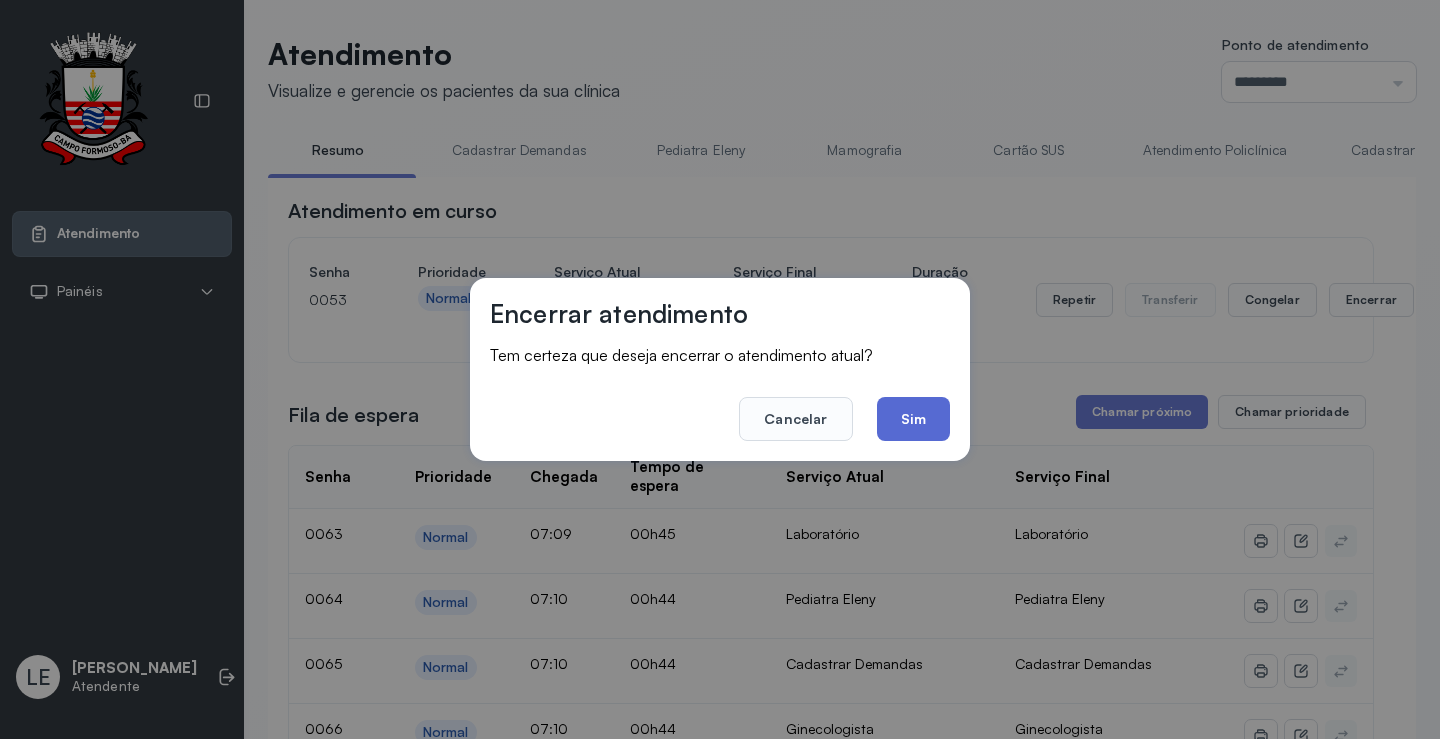 click on "Sim" 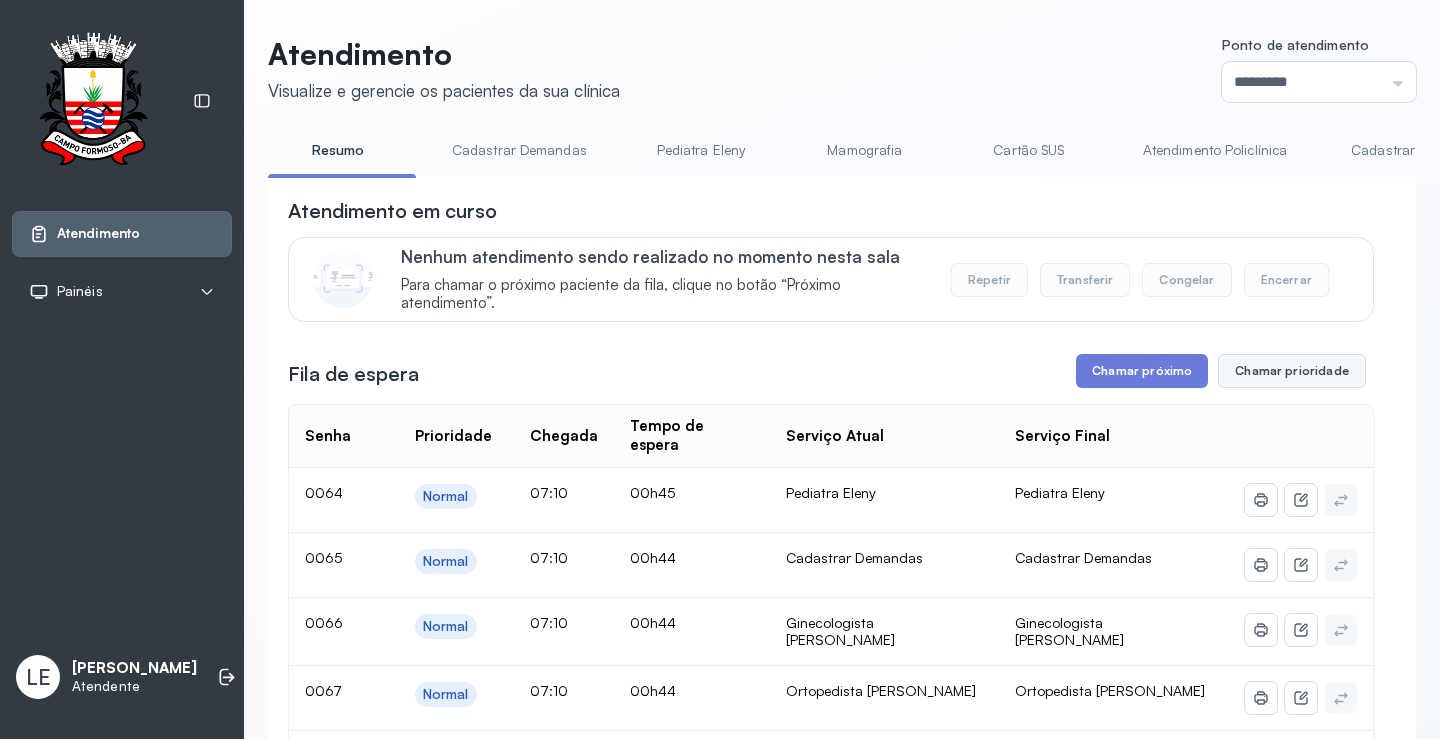click on "Chamar prioridade" at bounding box center (1292, 371) 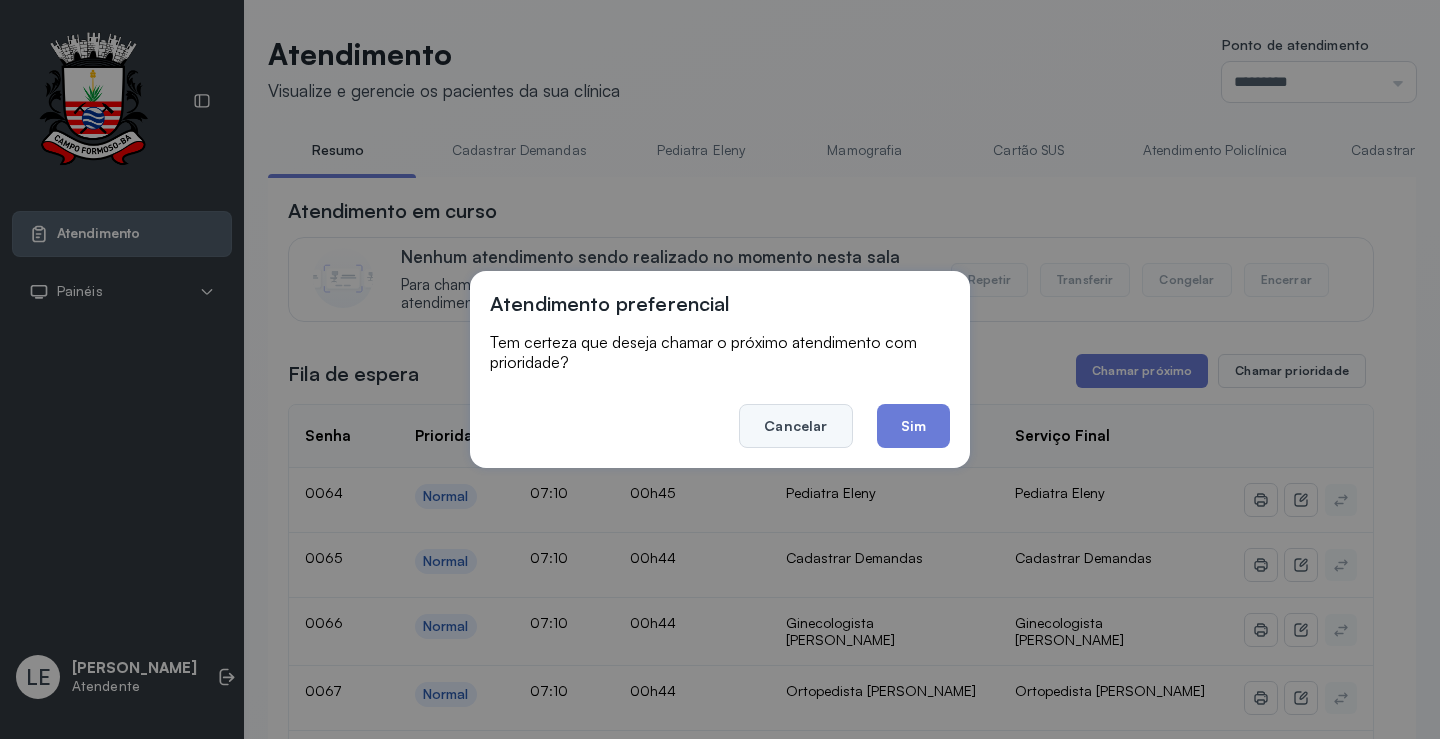 click on "Cancelar" 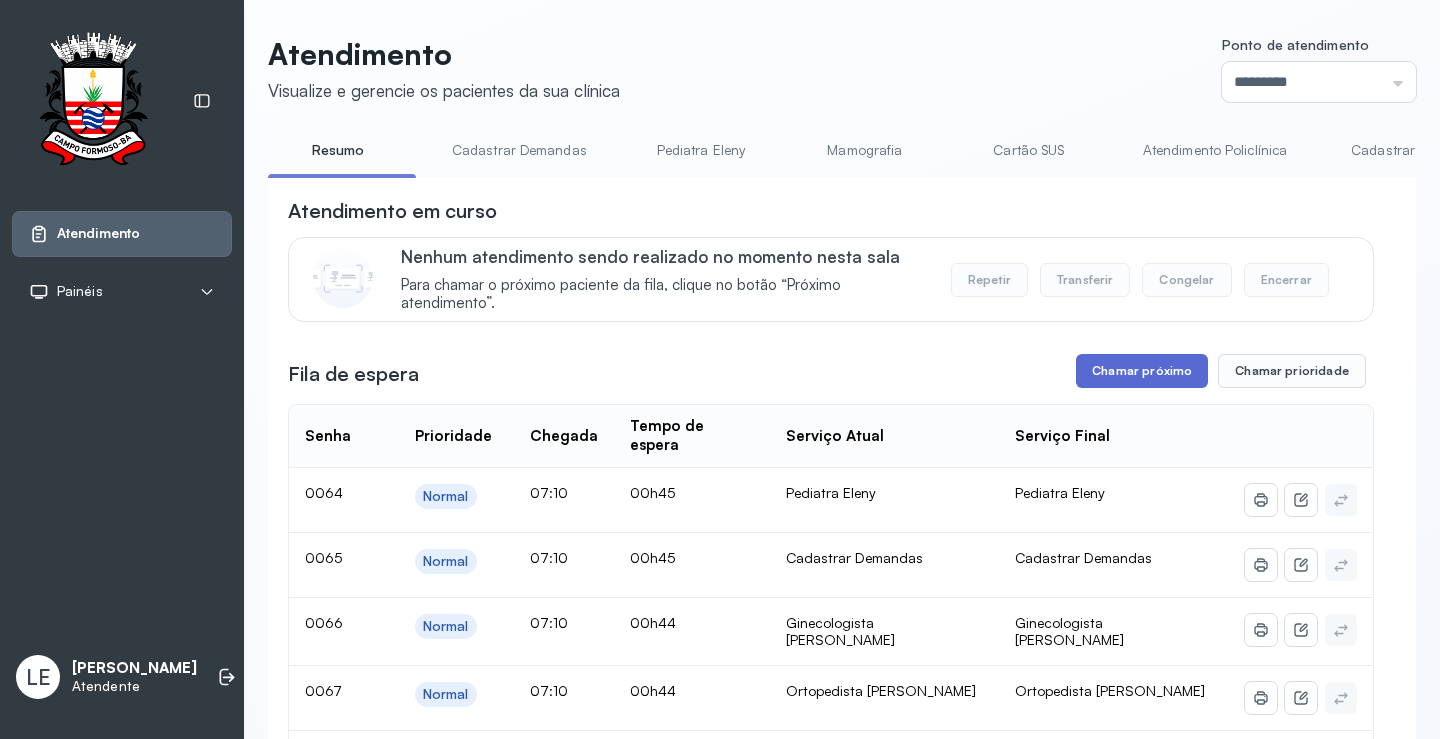 click on "Chamar próximo" at bounding box center [1142, 371] 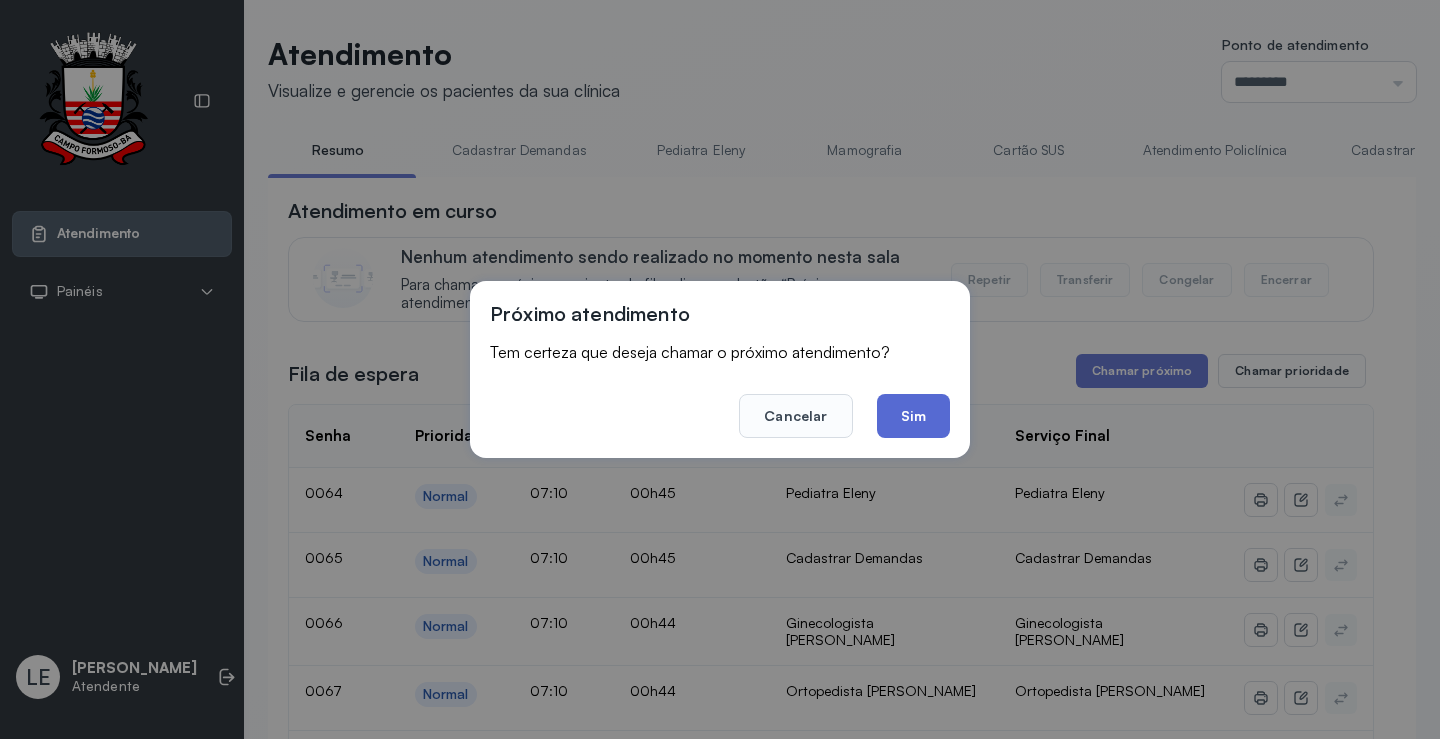 click on "Sim" 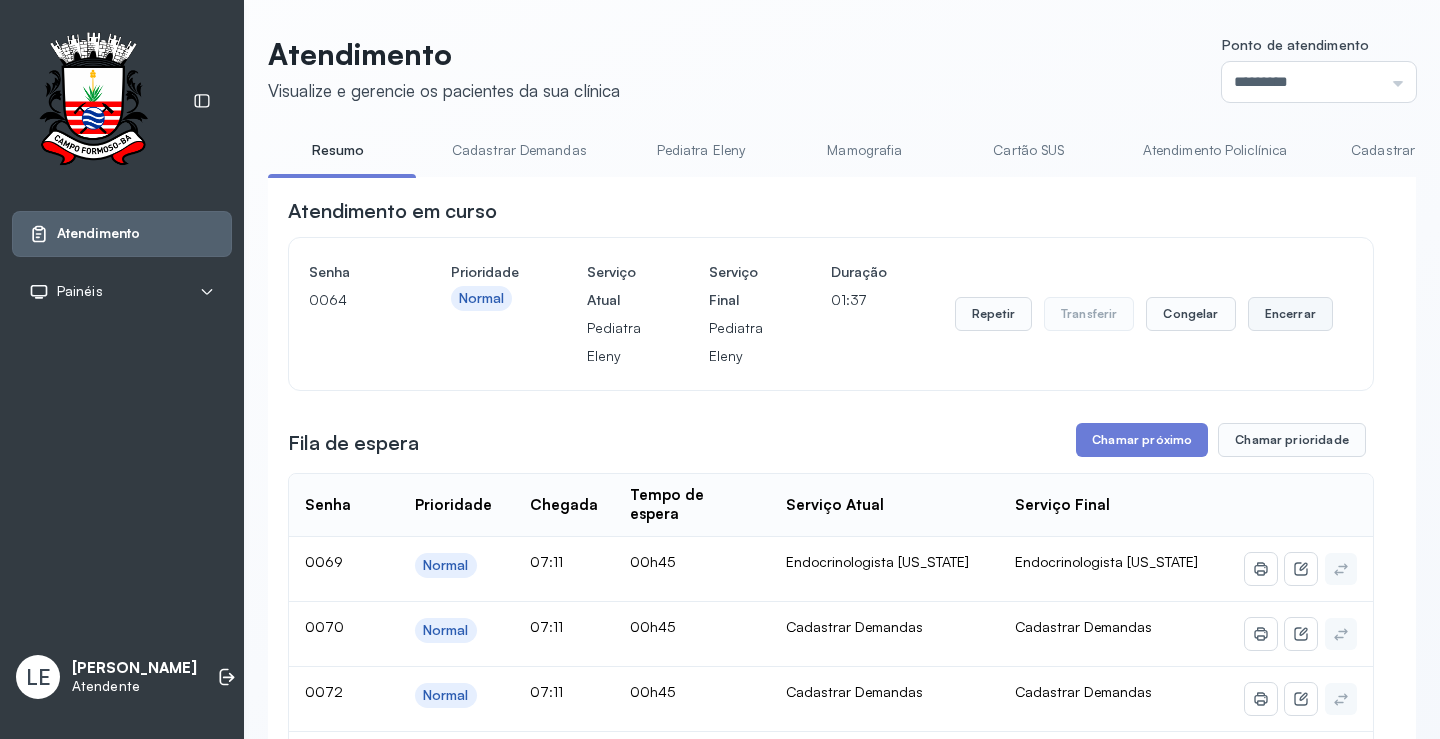 click on "Encerrar" at bounding box center [1290, 314] 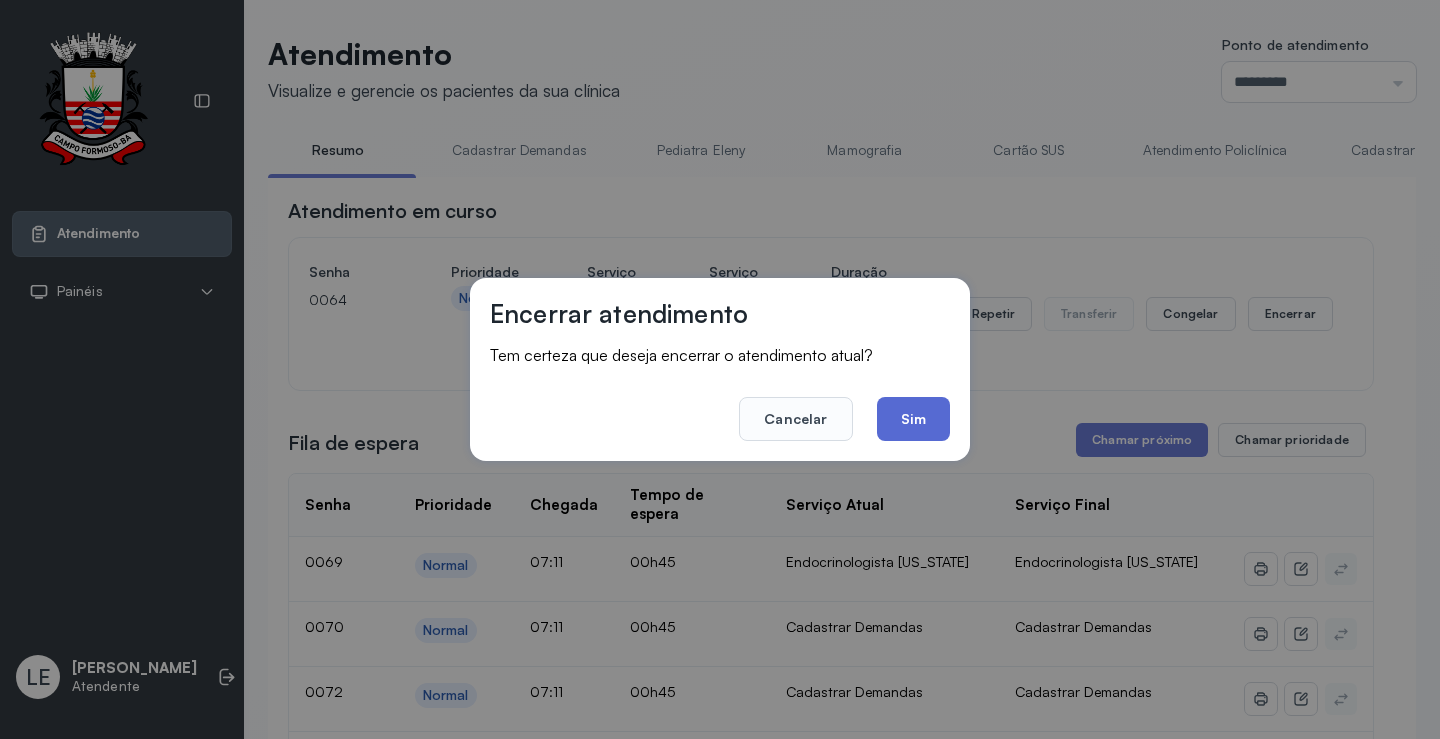 click on "Sim" 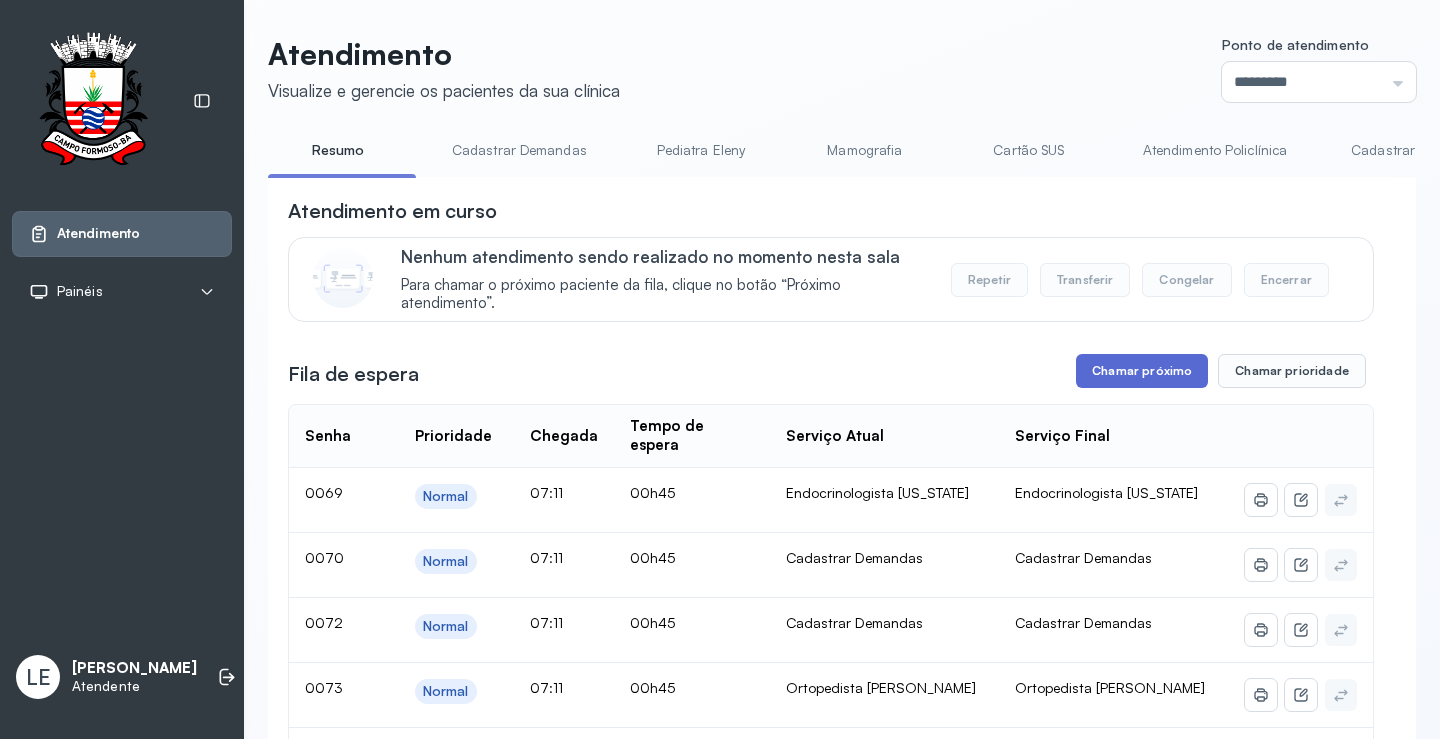 click on "Chamar próximo" at bounding box center (1142, 371) 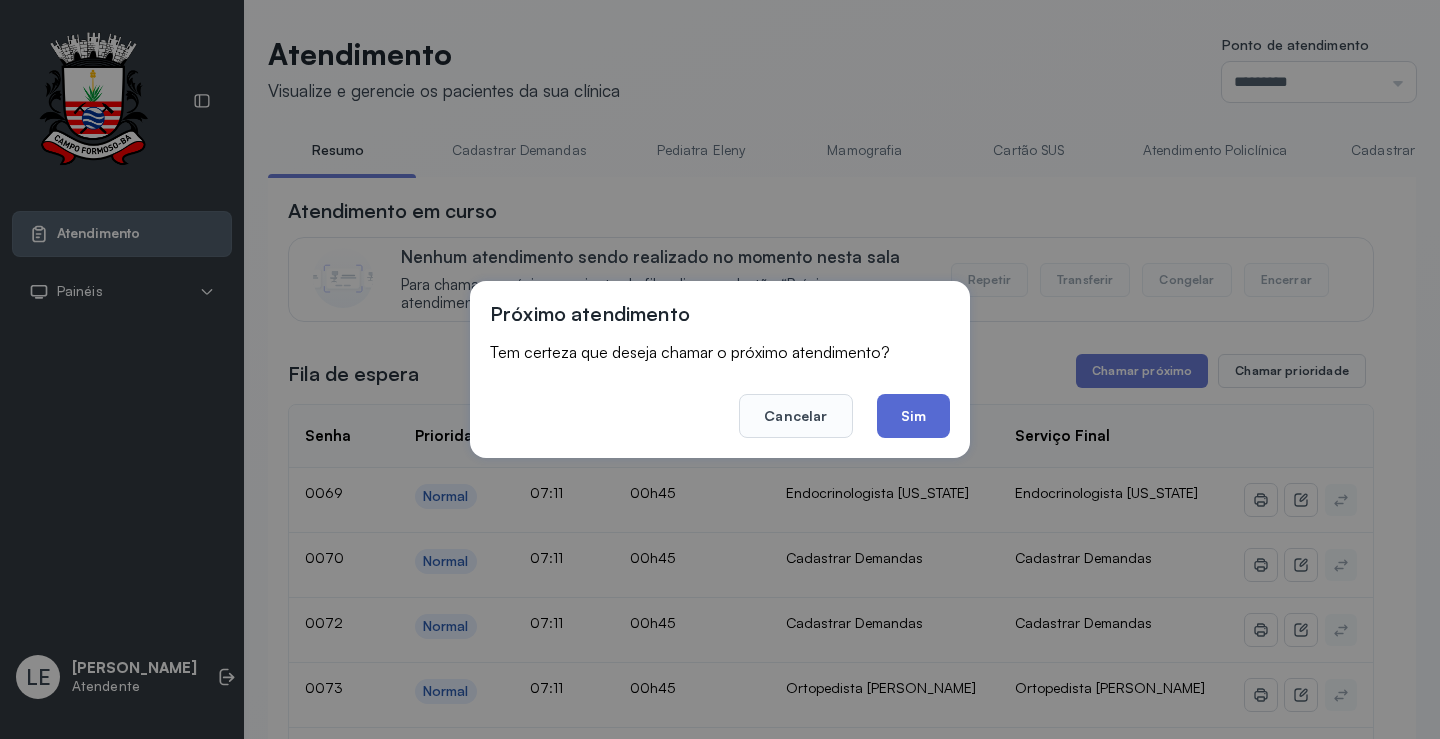 click on "Sim" 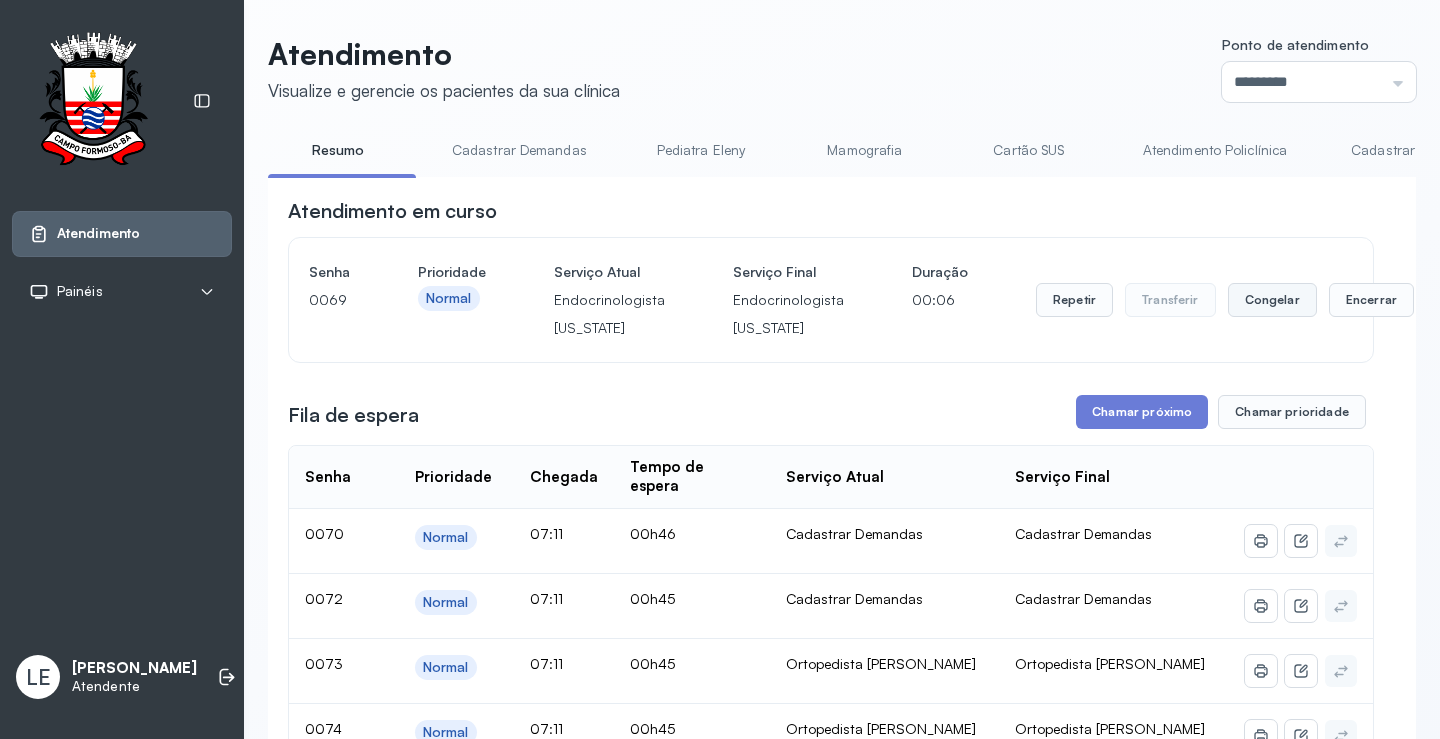 click on "Congelar" at bounding box center (1272, 300) 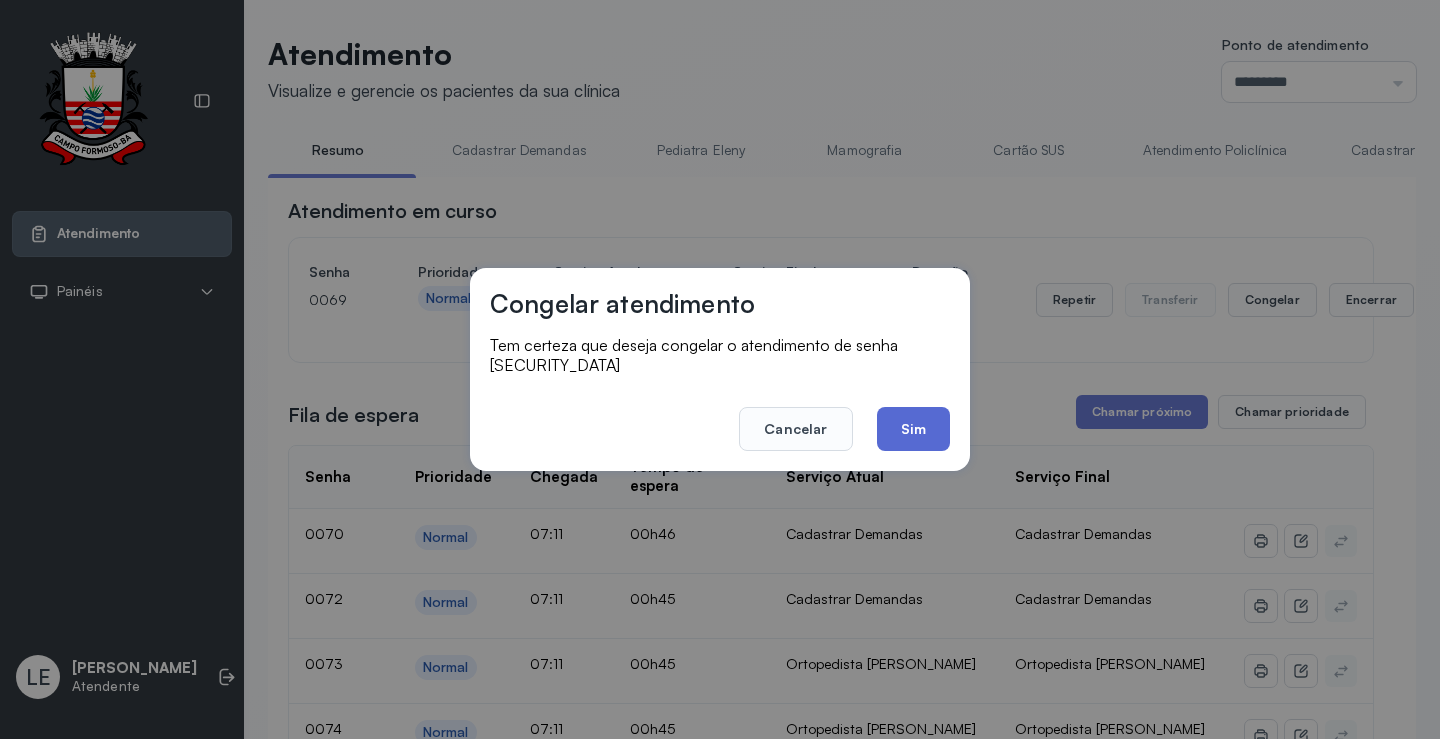 click on "Sim" 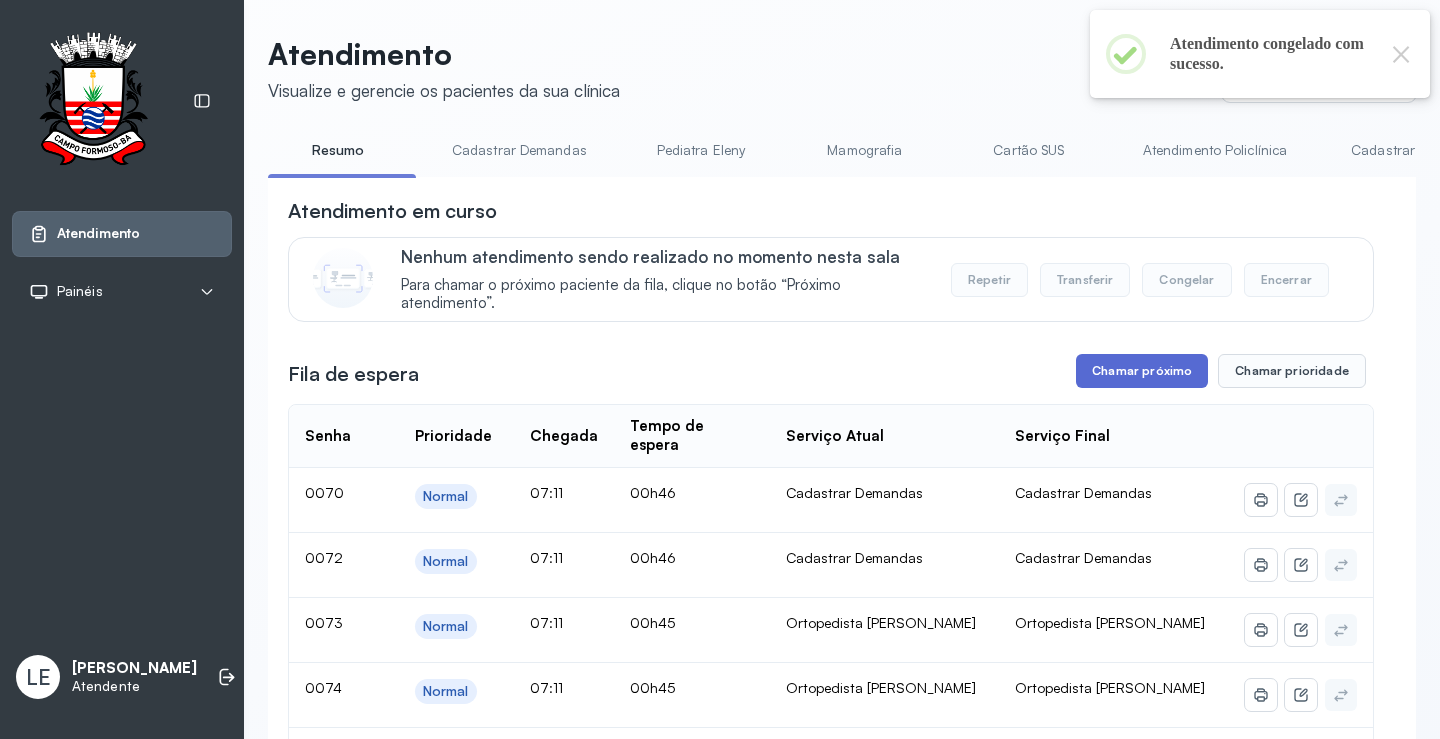 click on "Chamar próximo" at bounding box center [1142, 371] 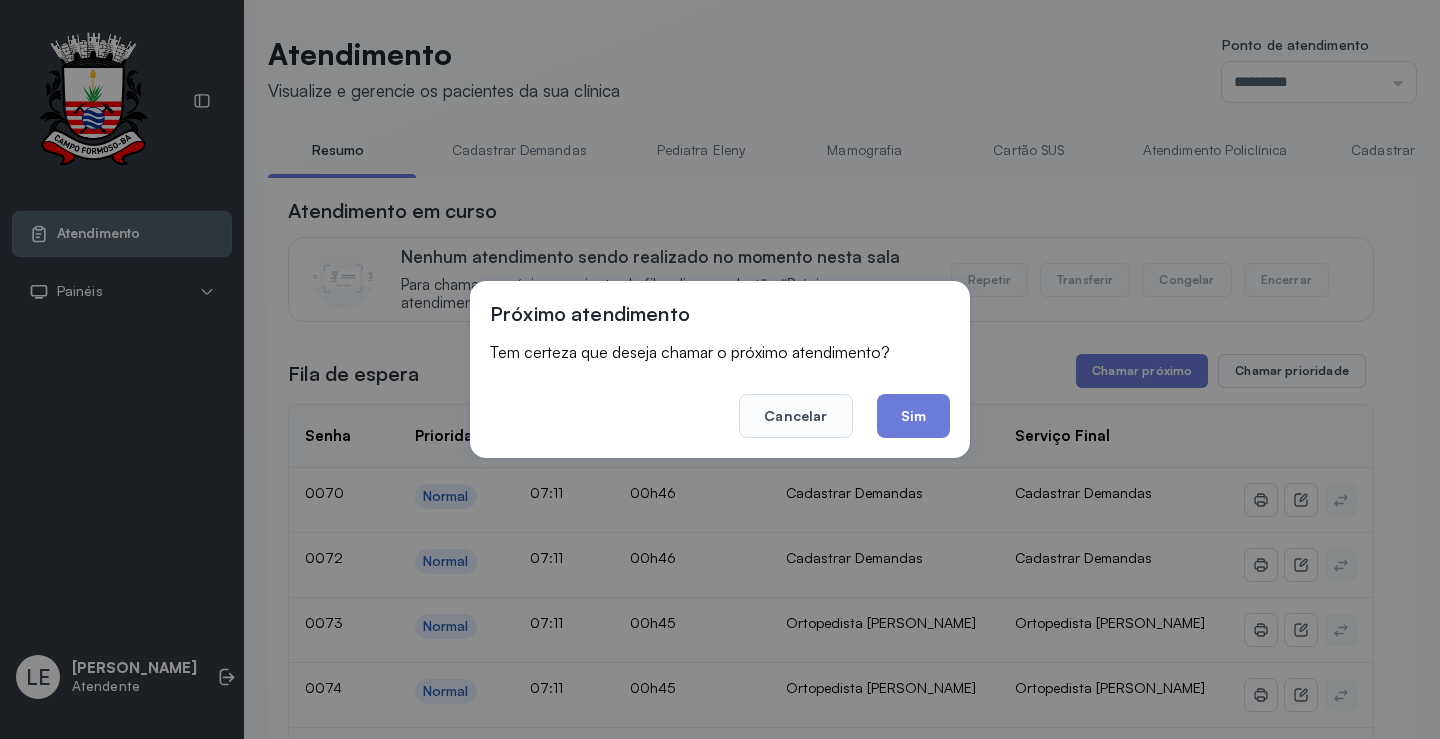 click on "Próximo atendimento Tem certeza que deseja chamar o próximo atendimento? Cancelar Sim" at bounding box center [720, 369] 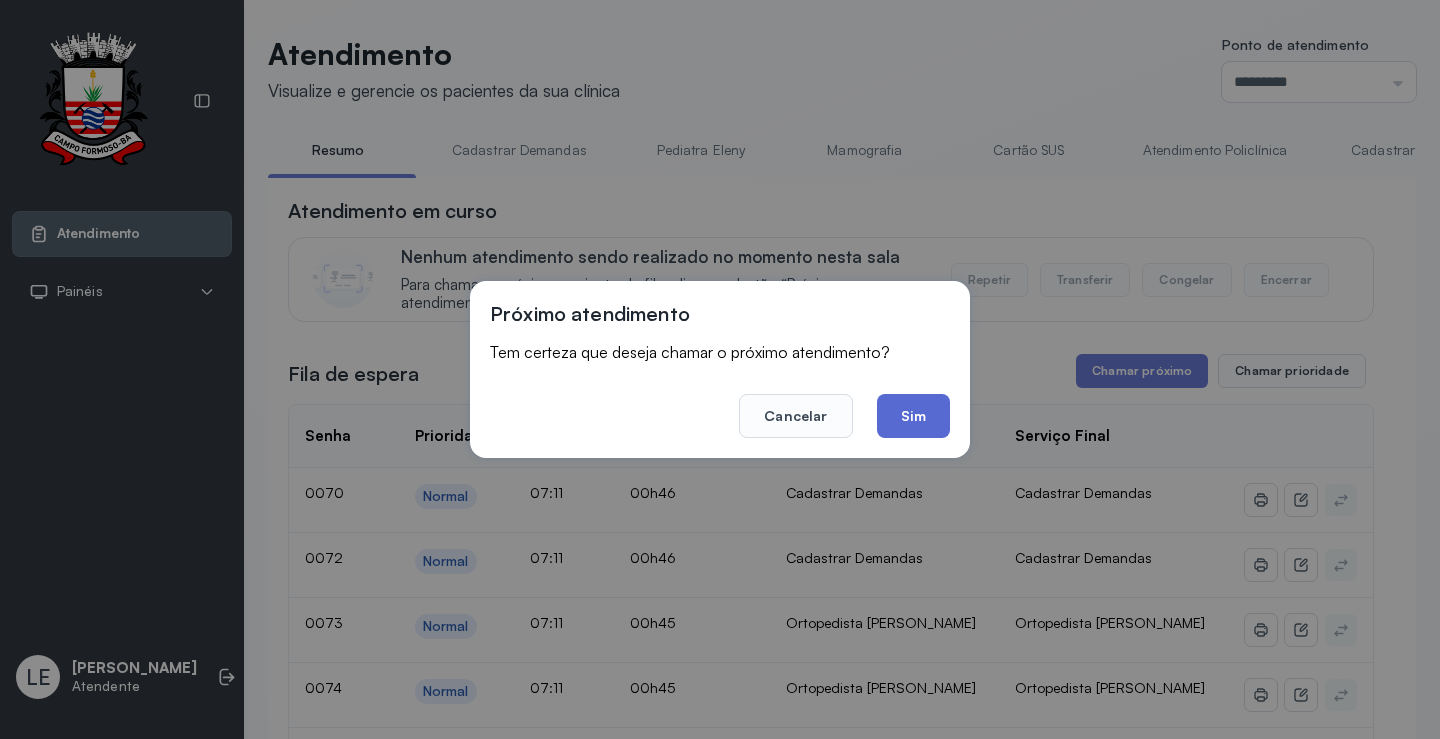 click on "Sim" 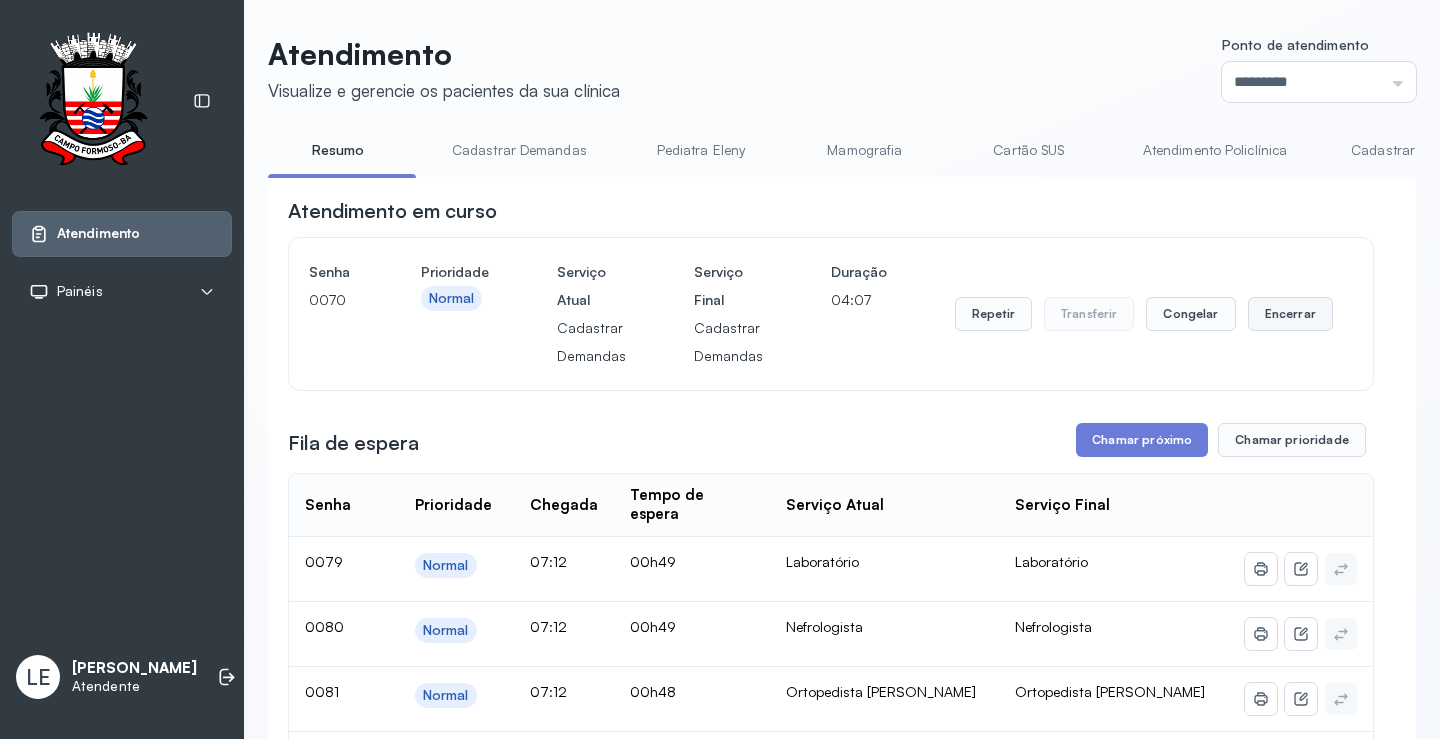 click on "Encerrar" at bounding box center (1290, 314) 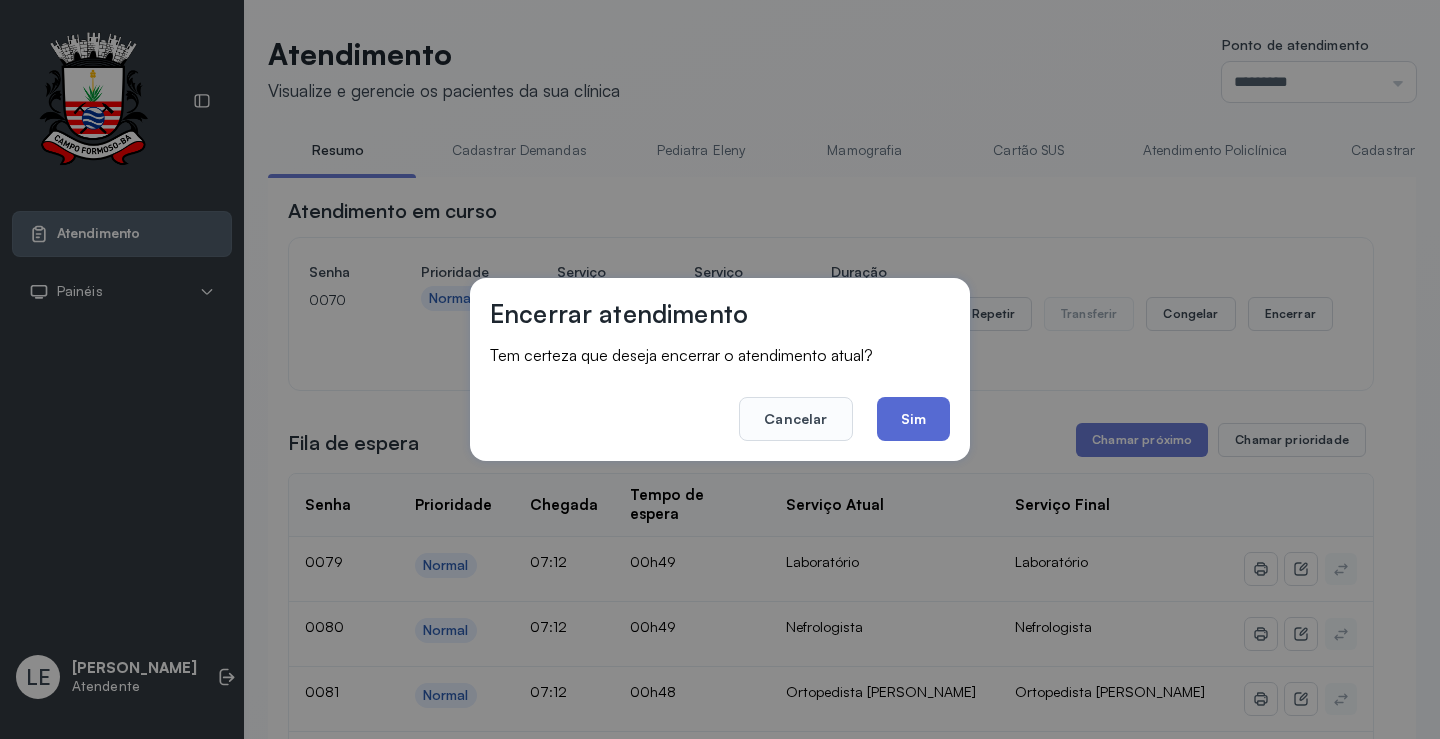 click on "Sim" 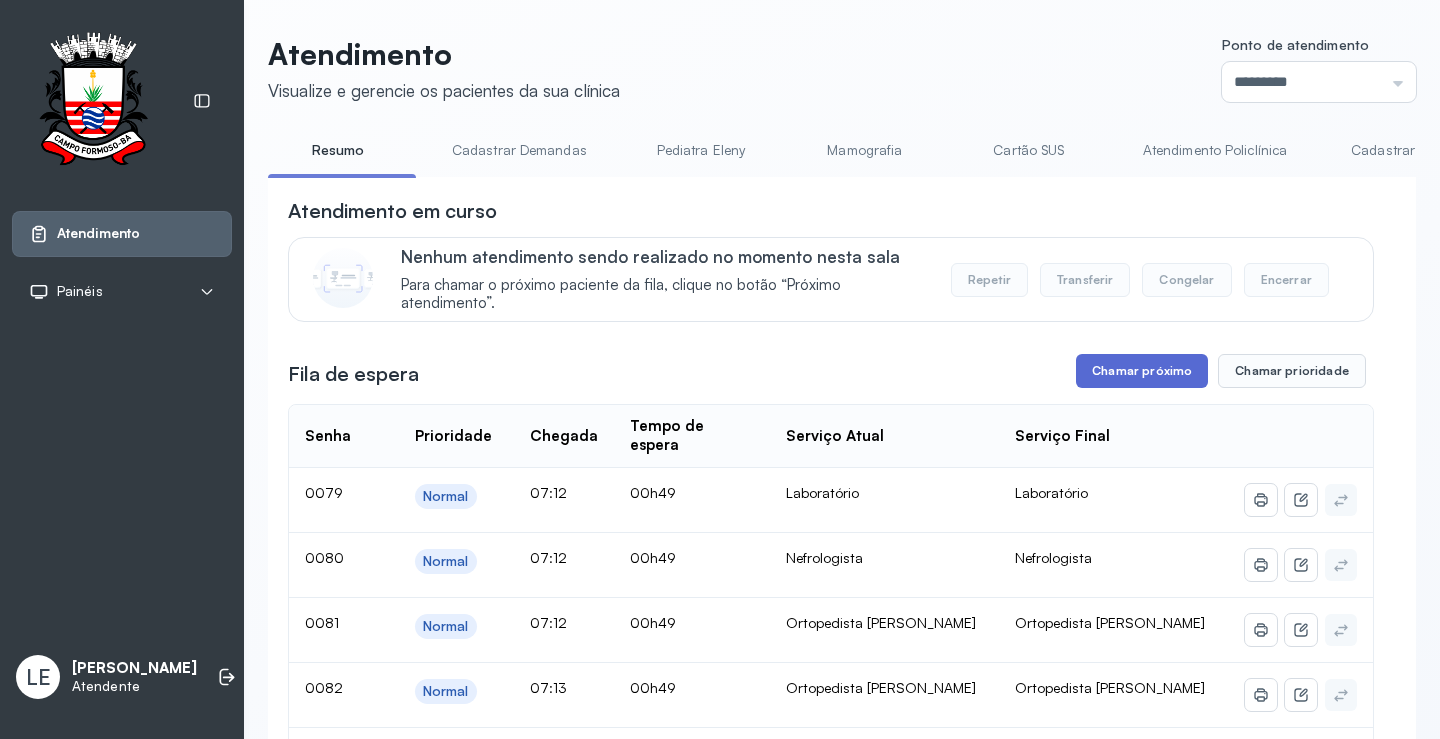 click on "Chamar próximo" at bounding box center [1142, 371] 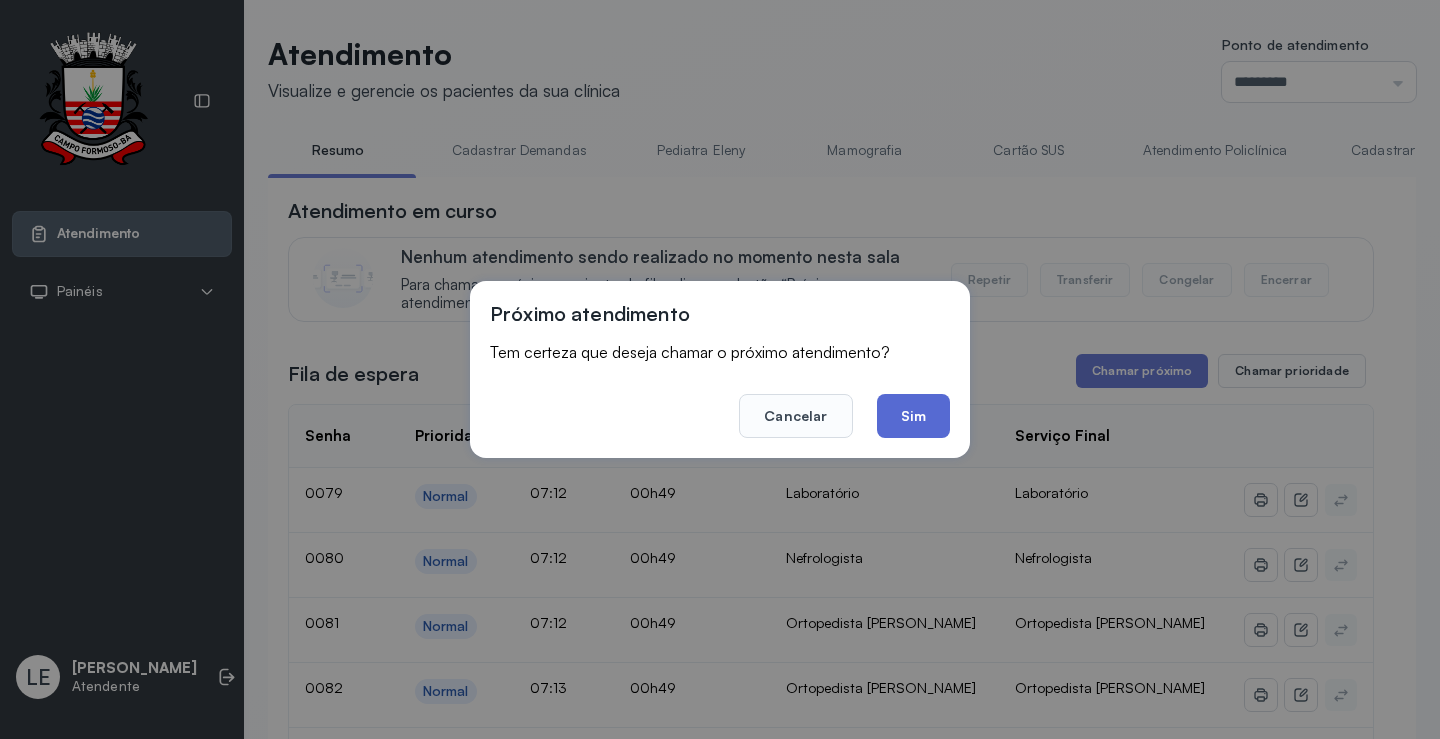 click on "Sim" 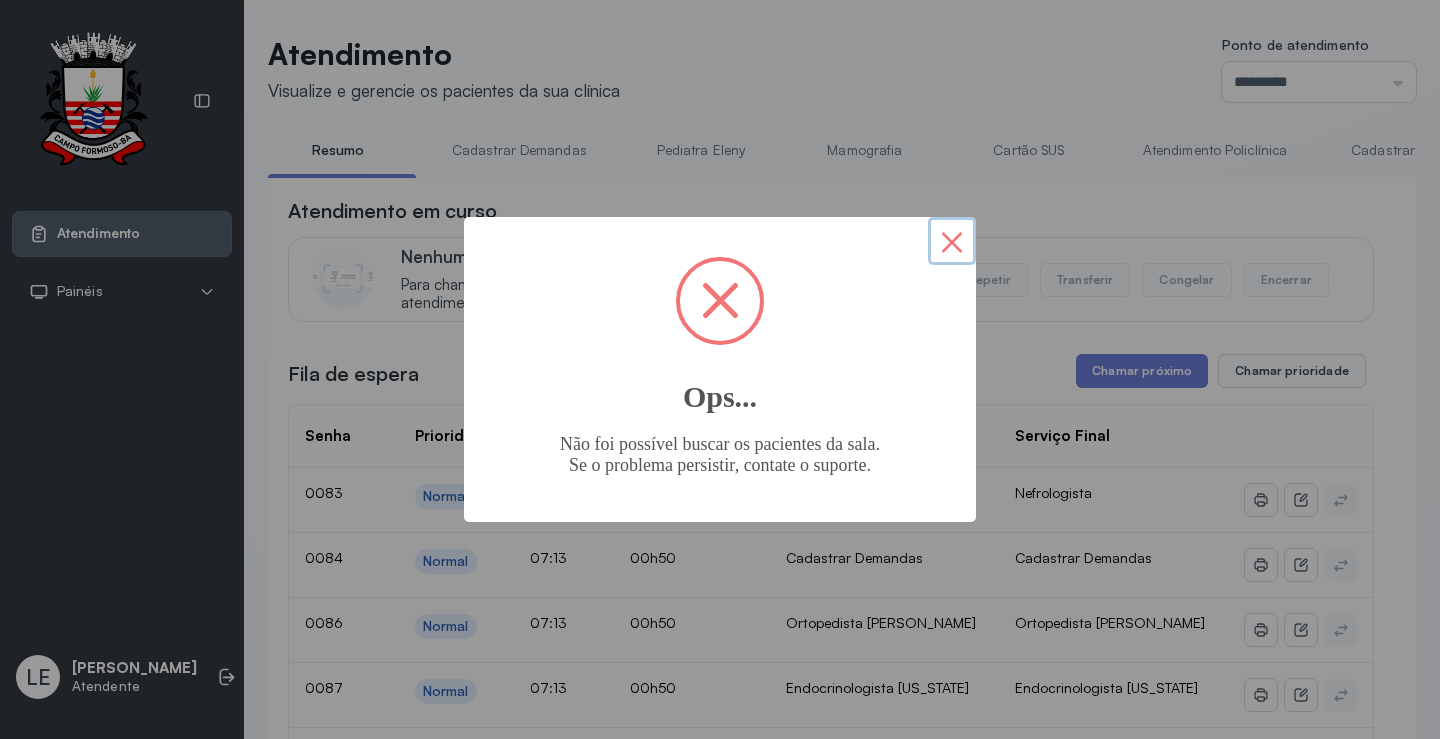 click on "×" at bounding box center (952, 241) 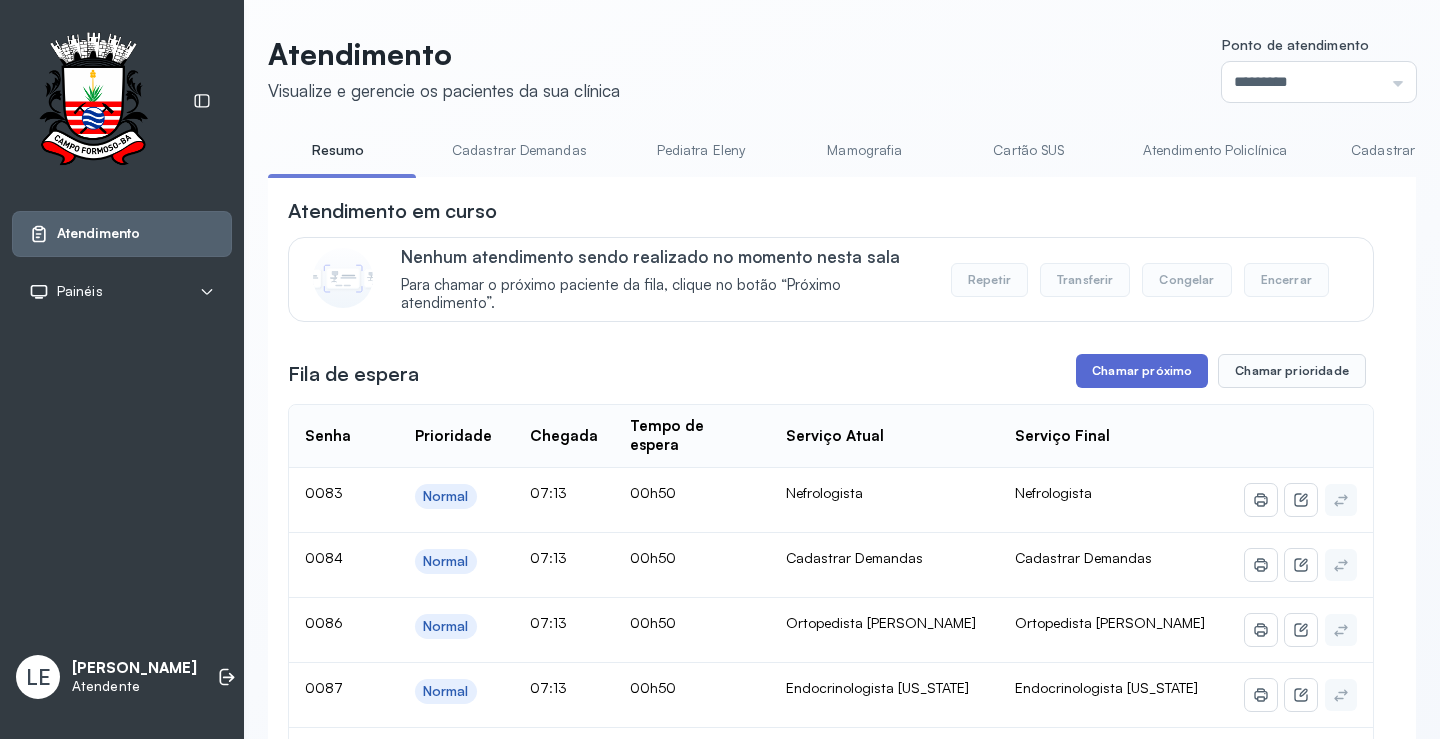 click on "Chamar próximo" at bounding box center (1142, 371) 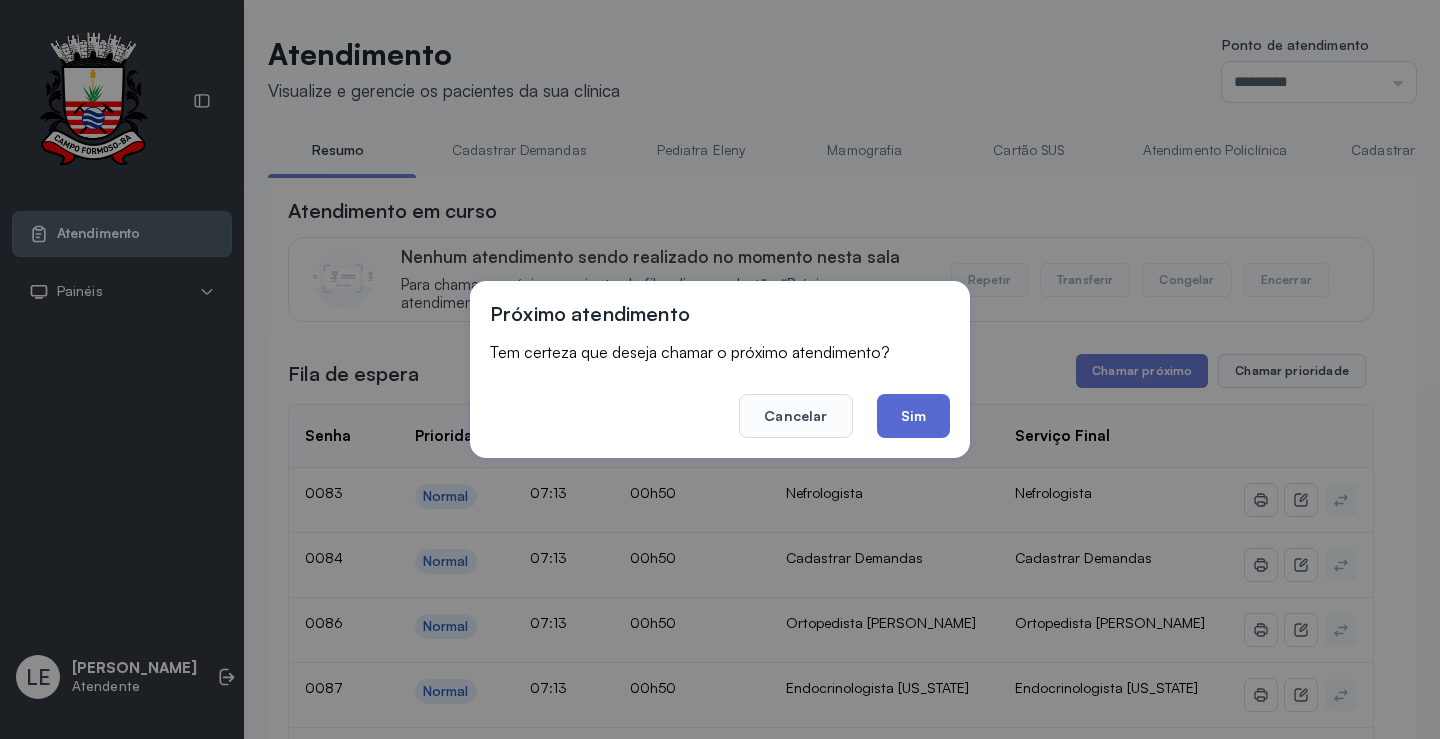 click on "Sim" 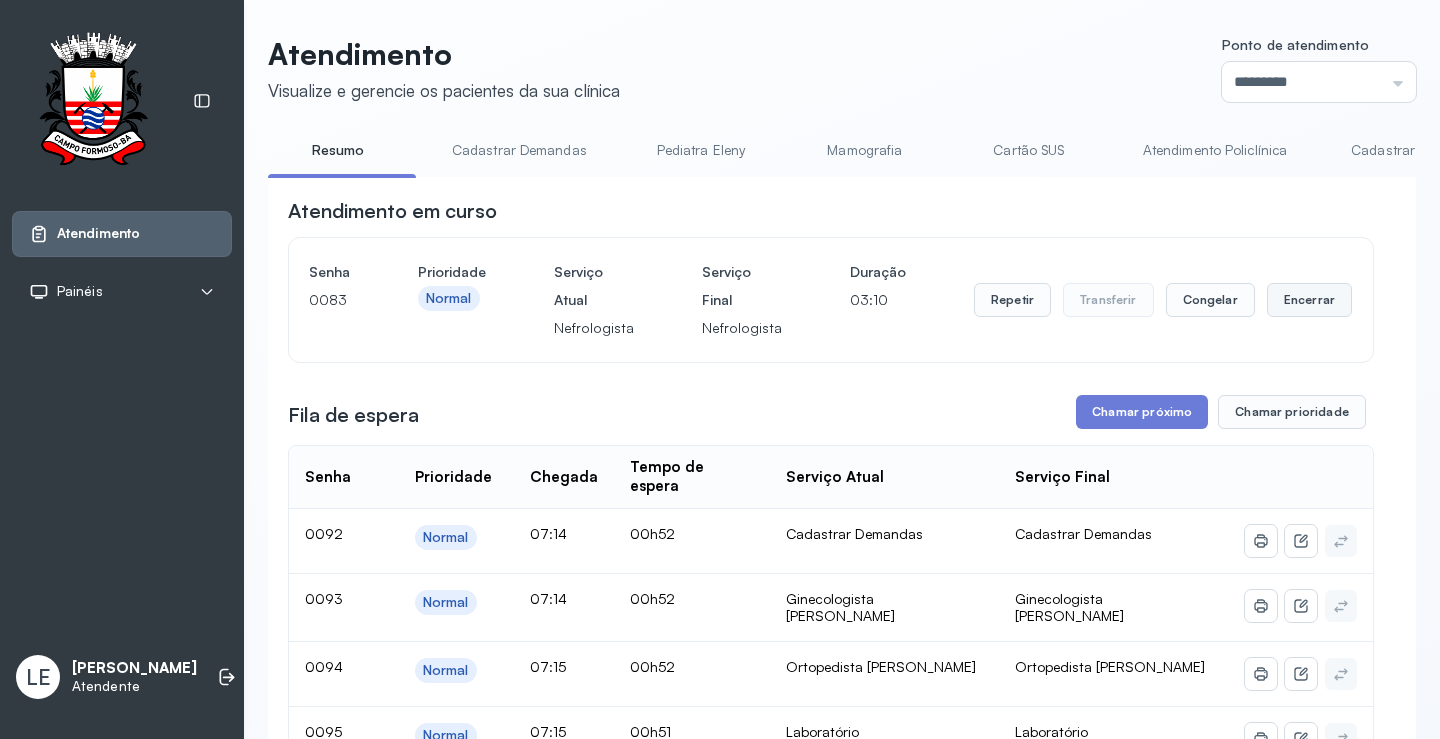 click on "Encerrar" at bounding box center [1309, 300] 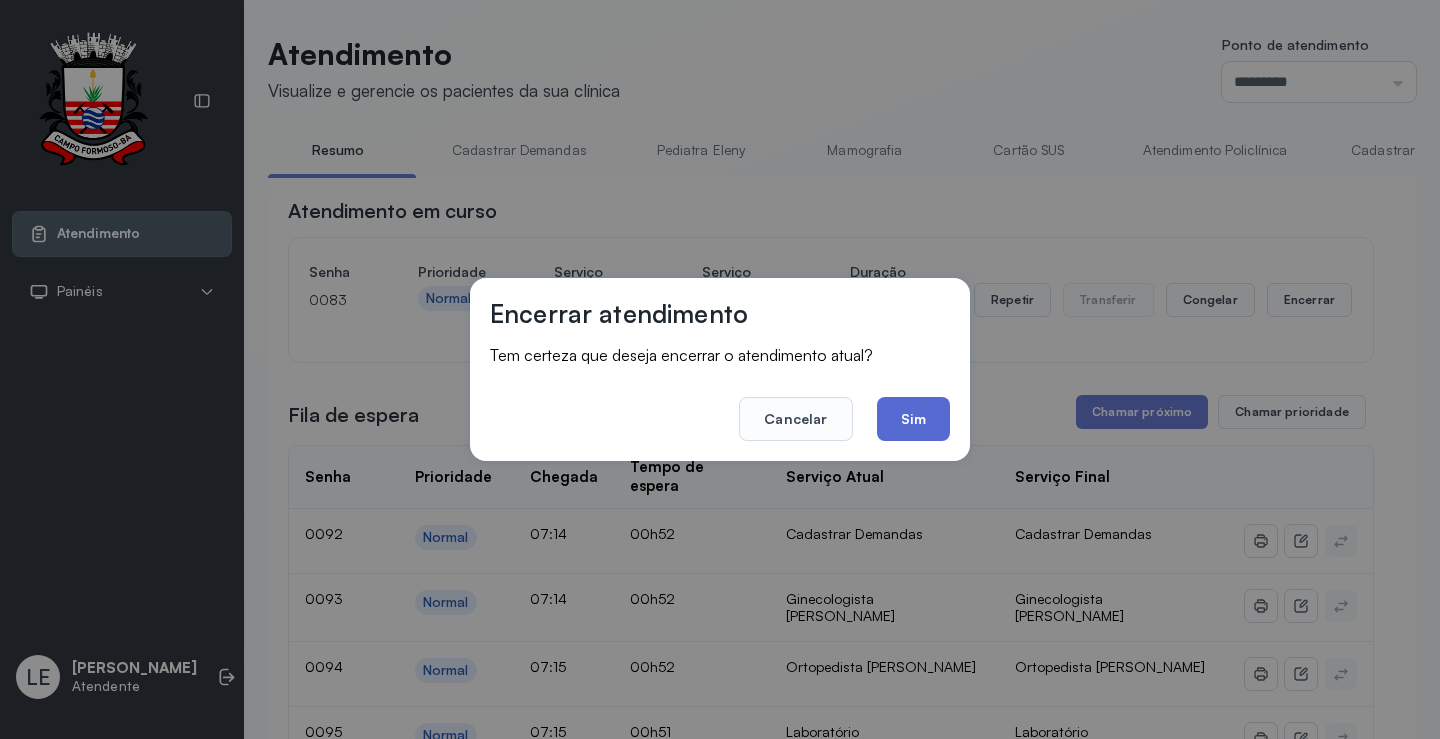 click on "Sim" 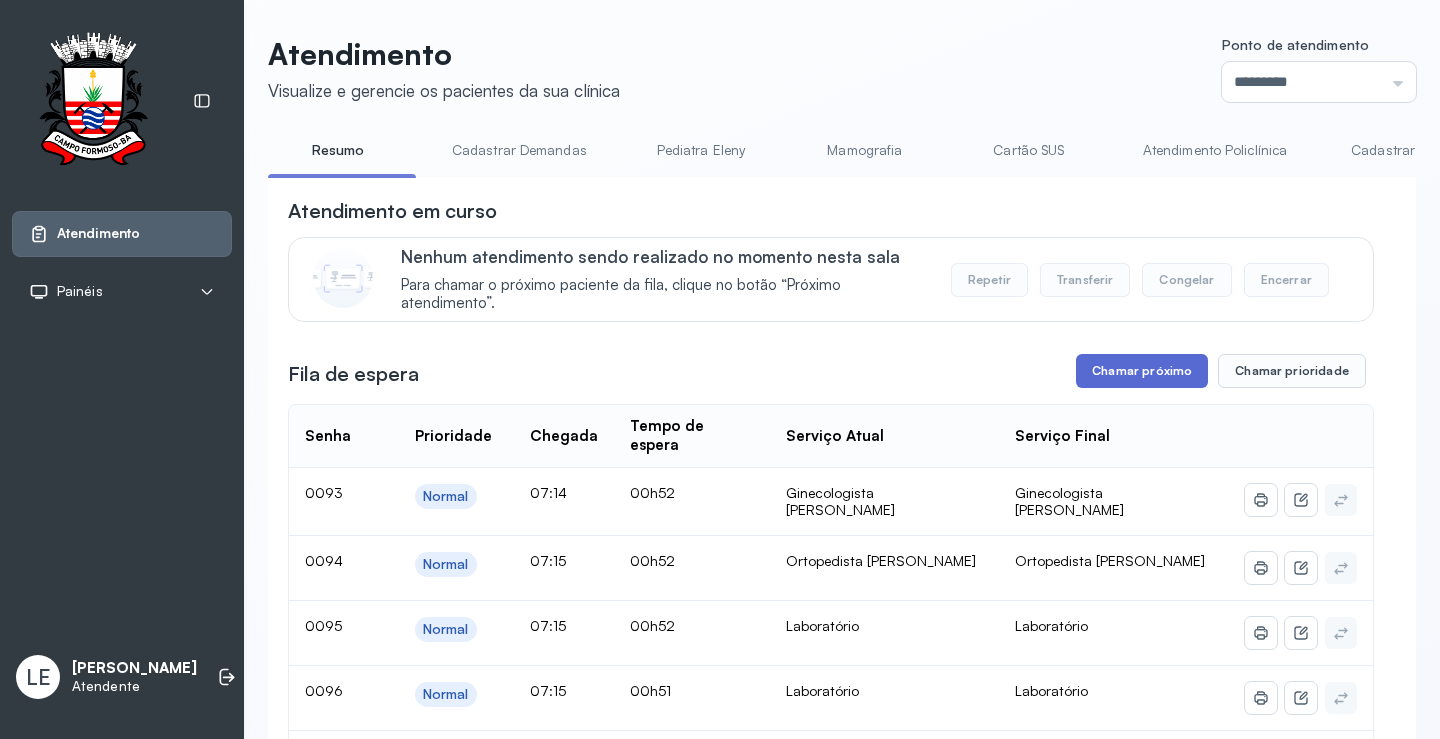 click on "Chamar próximo" at bounding box center [1142, 371] 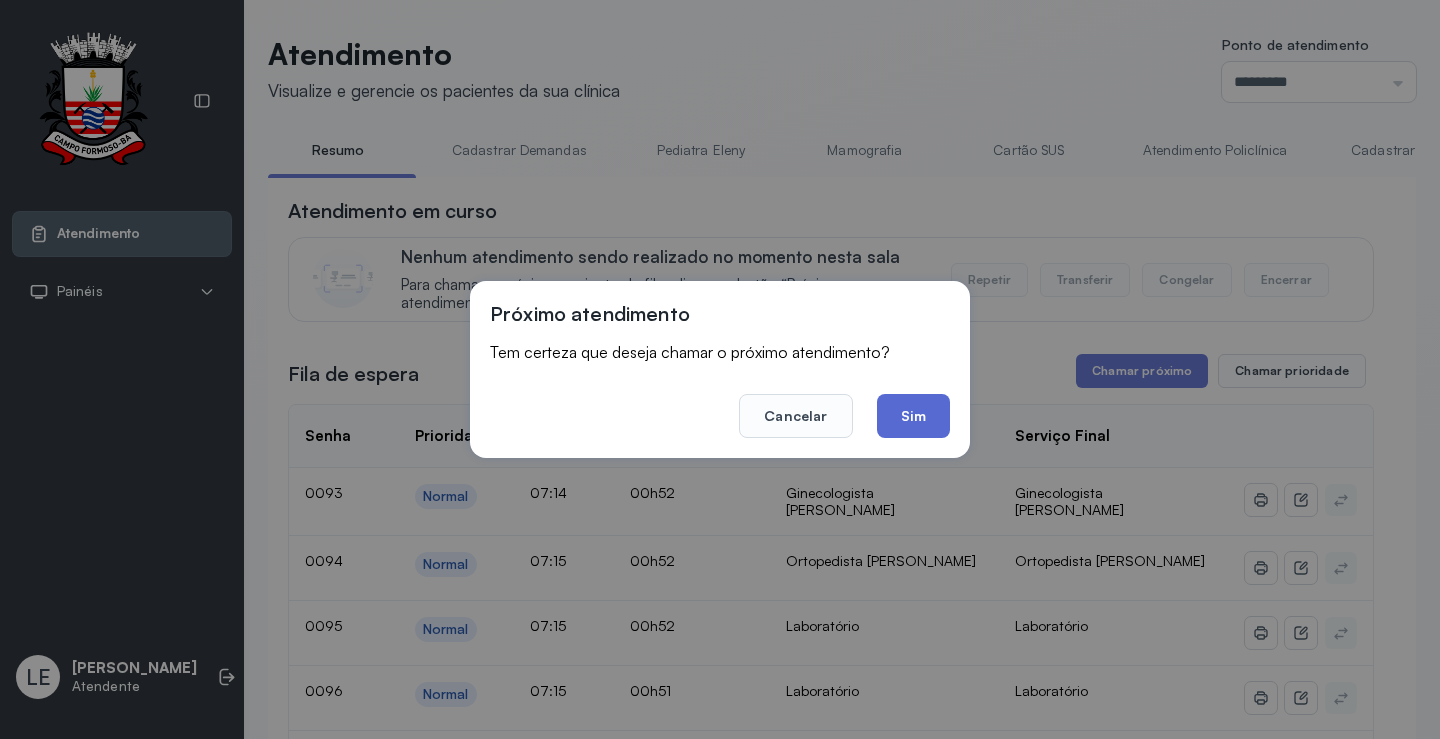 click on "Sim" 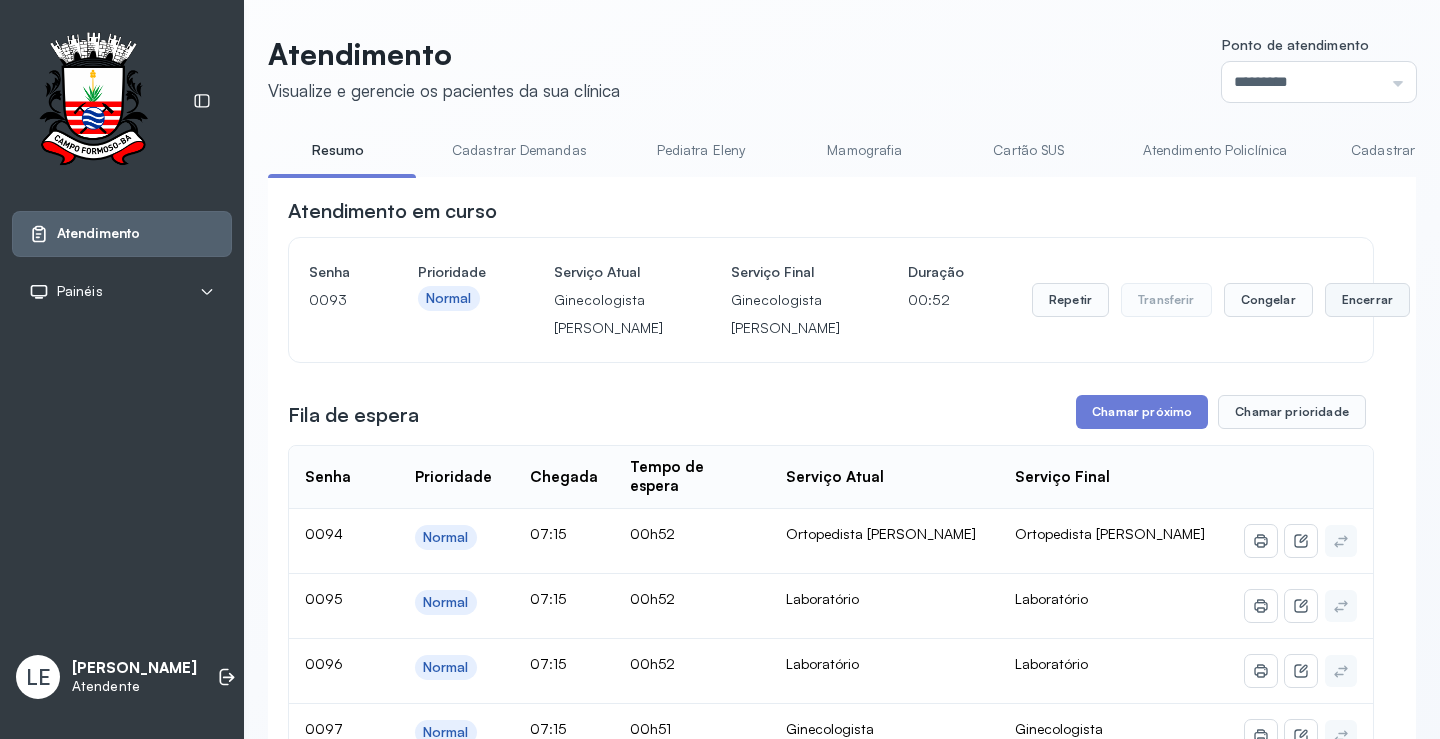 click on "Encerrar" at bounding box center (1367, 300) 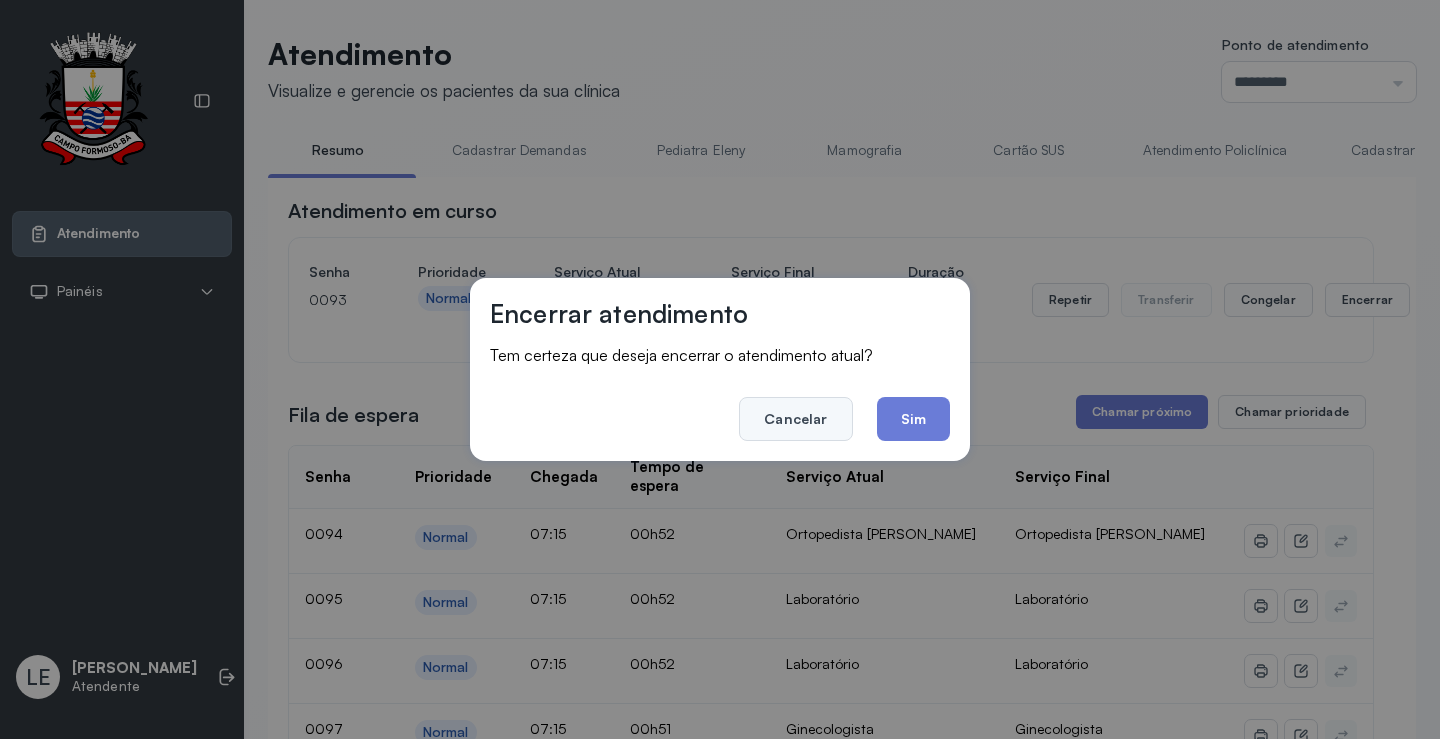 click on "Cancelar" 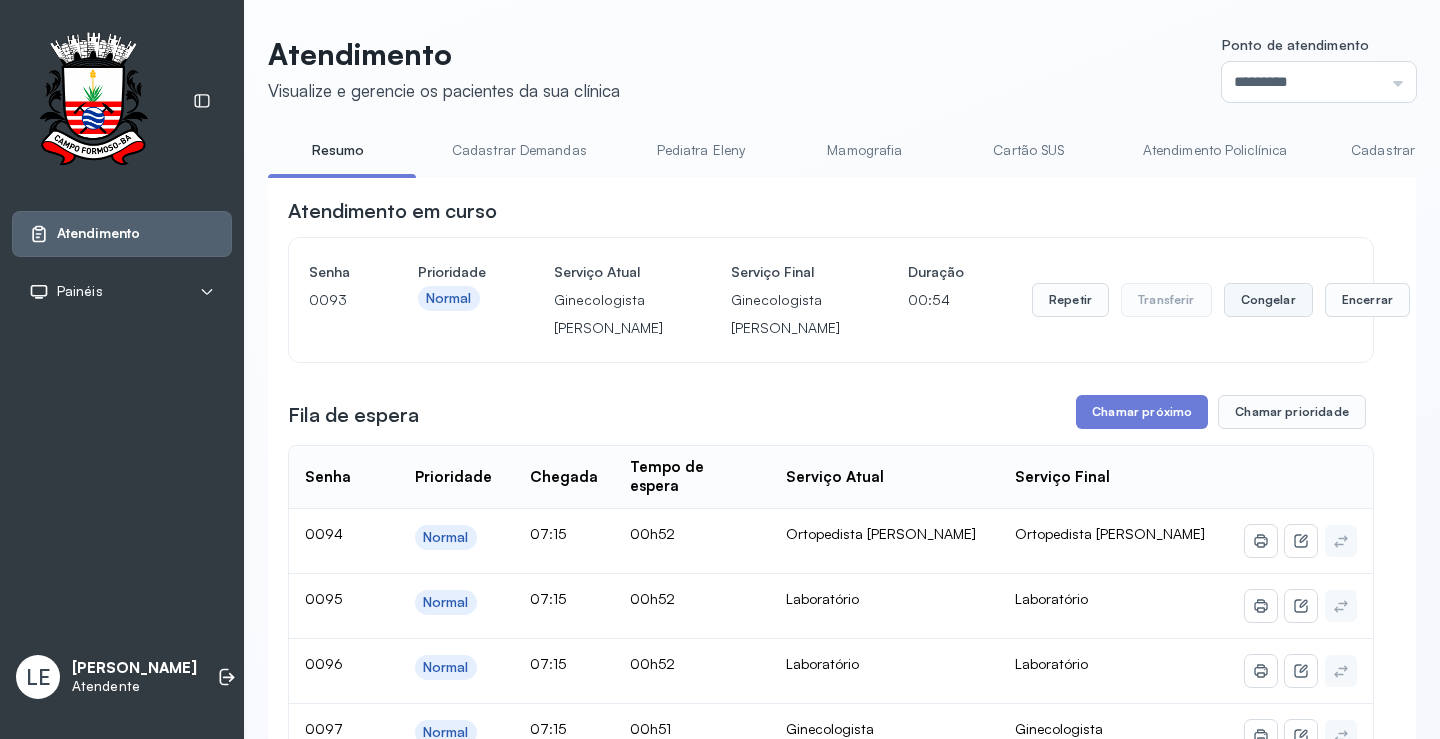click on "Congelar" at bounding box center (1268, 300) 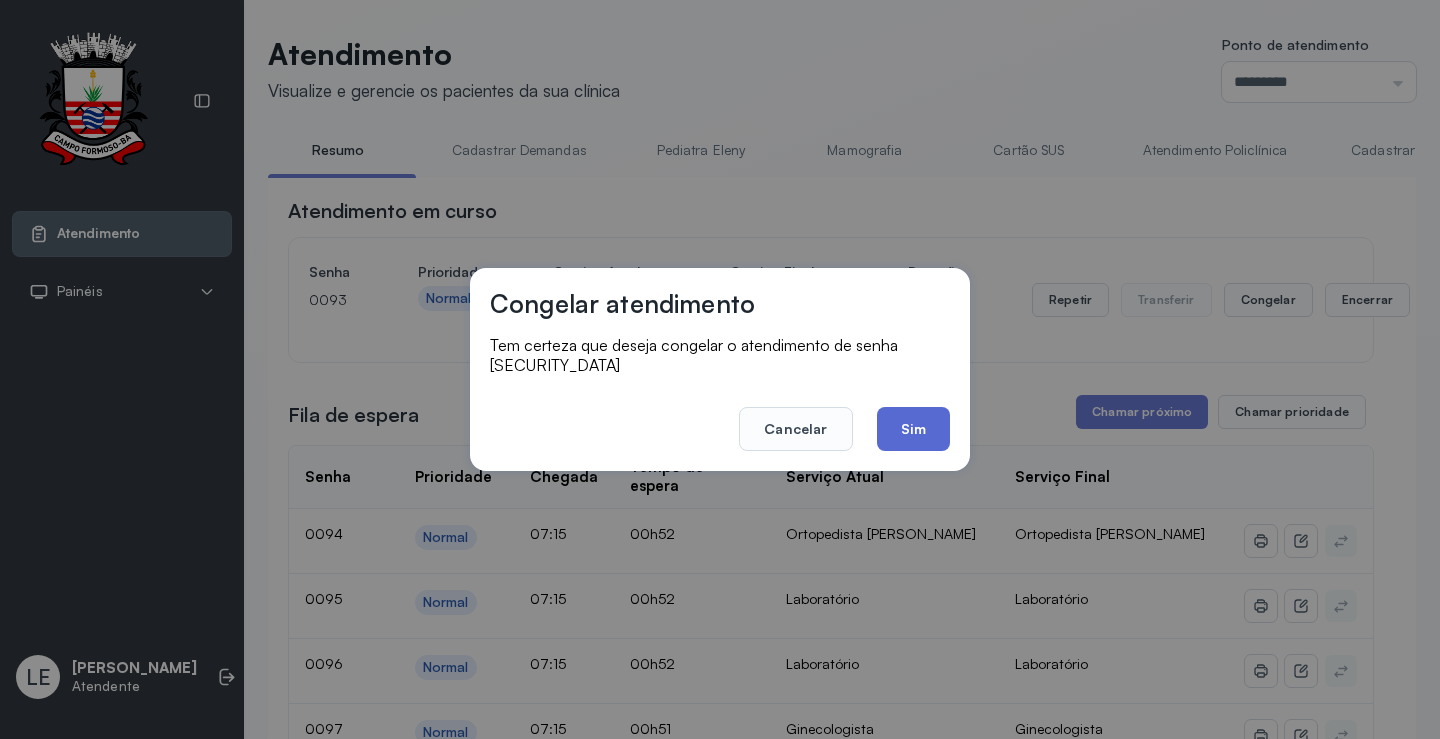 click on "Sim" 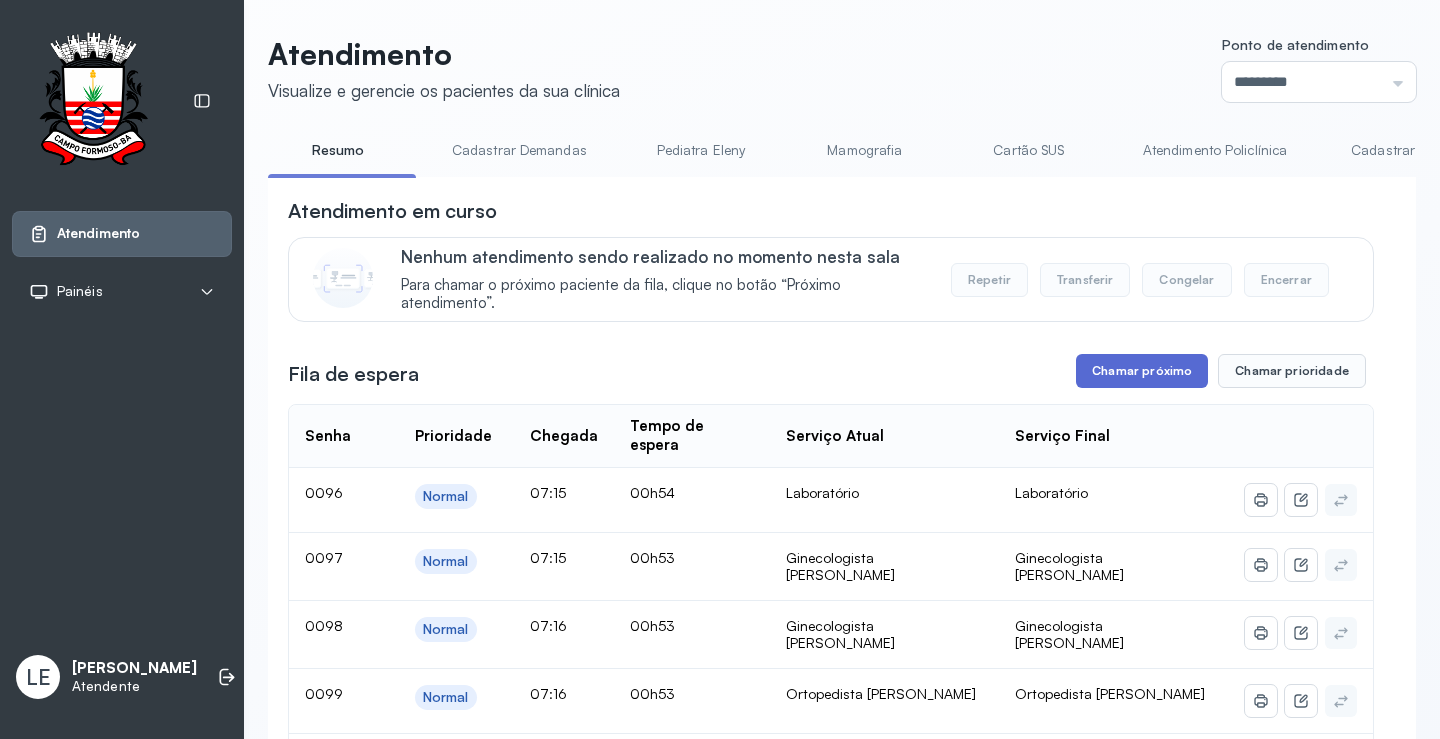 click on "Chamar próximo" at bounding box center (1142, 371) 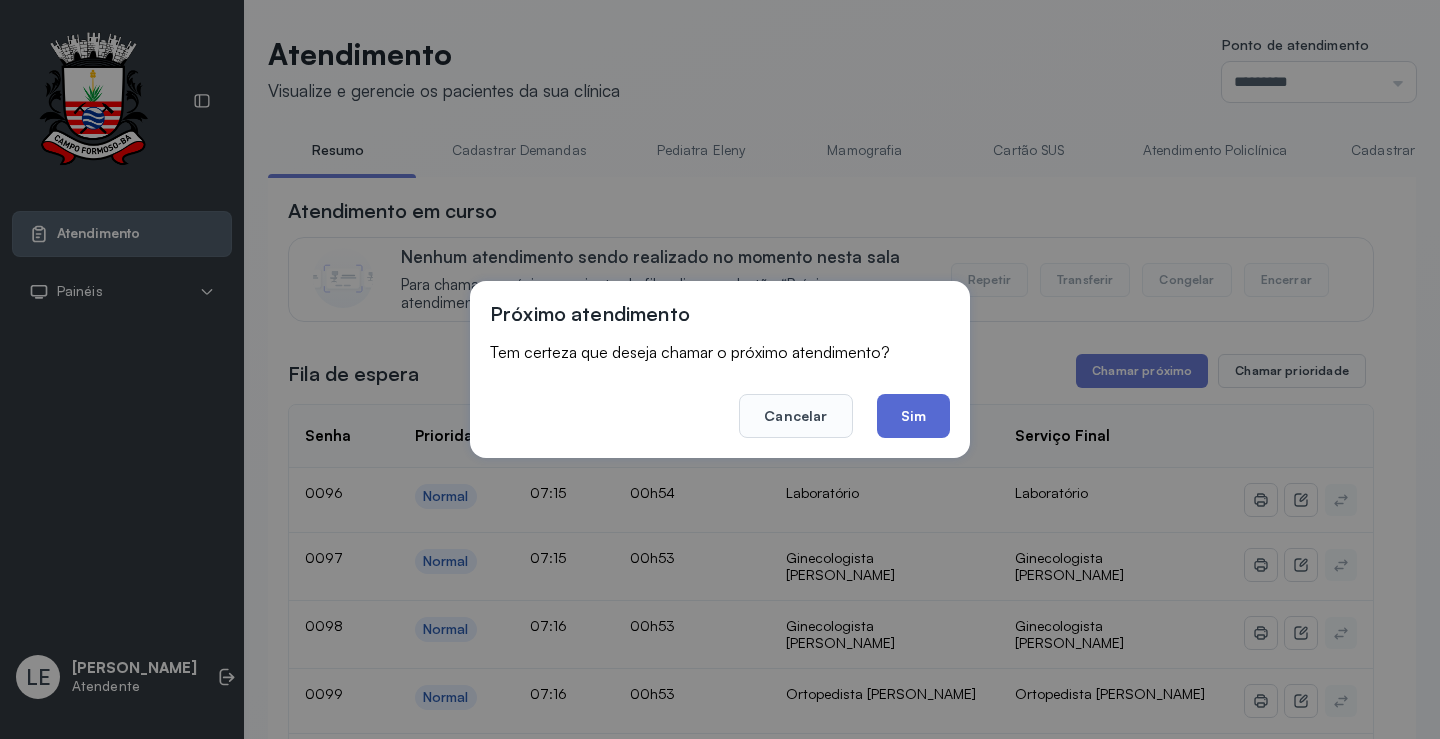 click on "Sim" 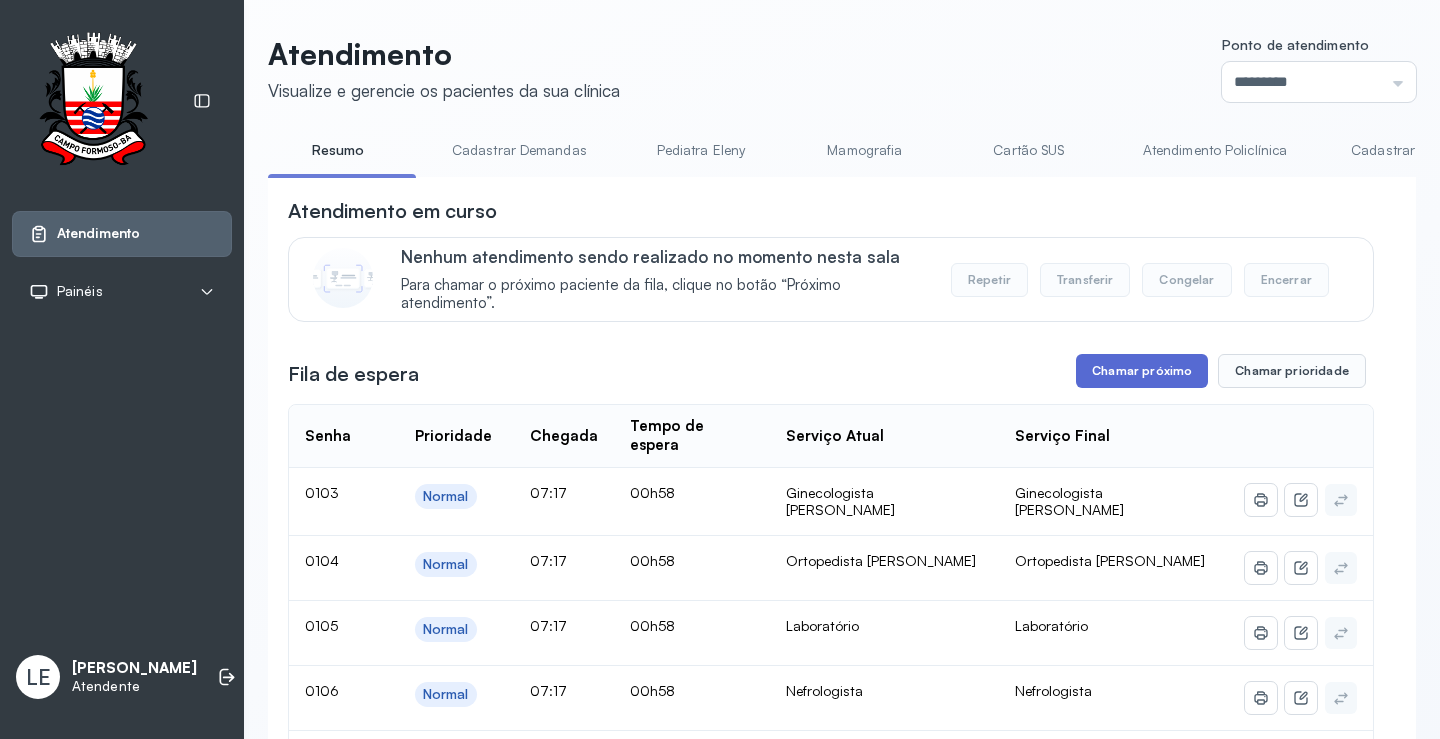 click on "Chamar próximo" at bounding box center (1142, 371) 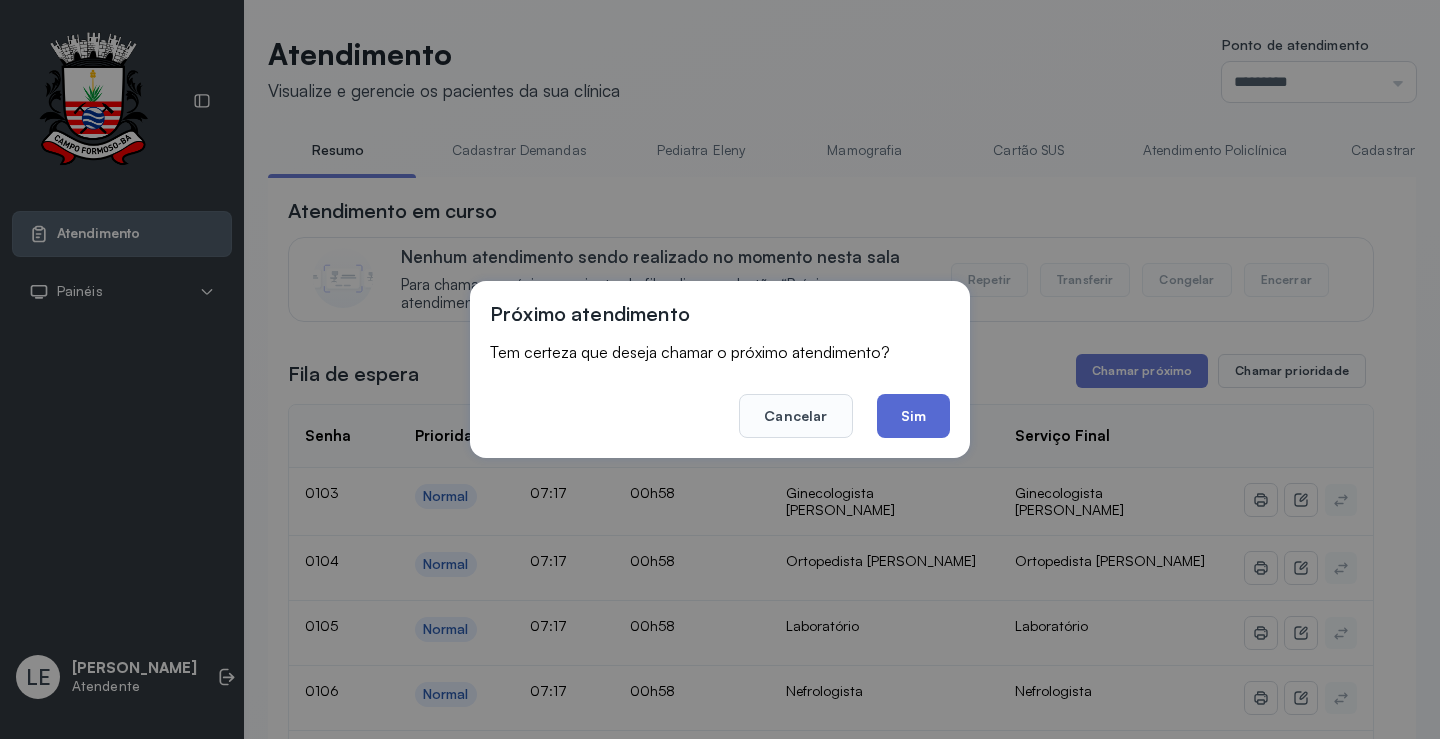 click on "Sim" 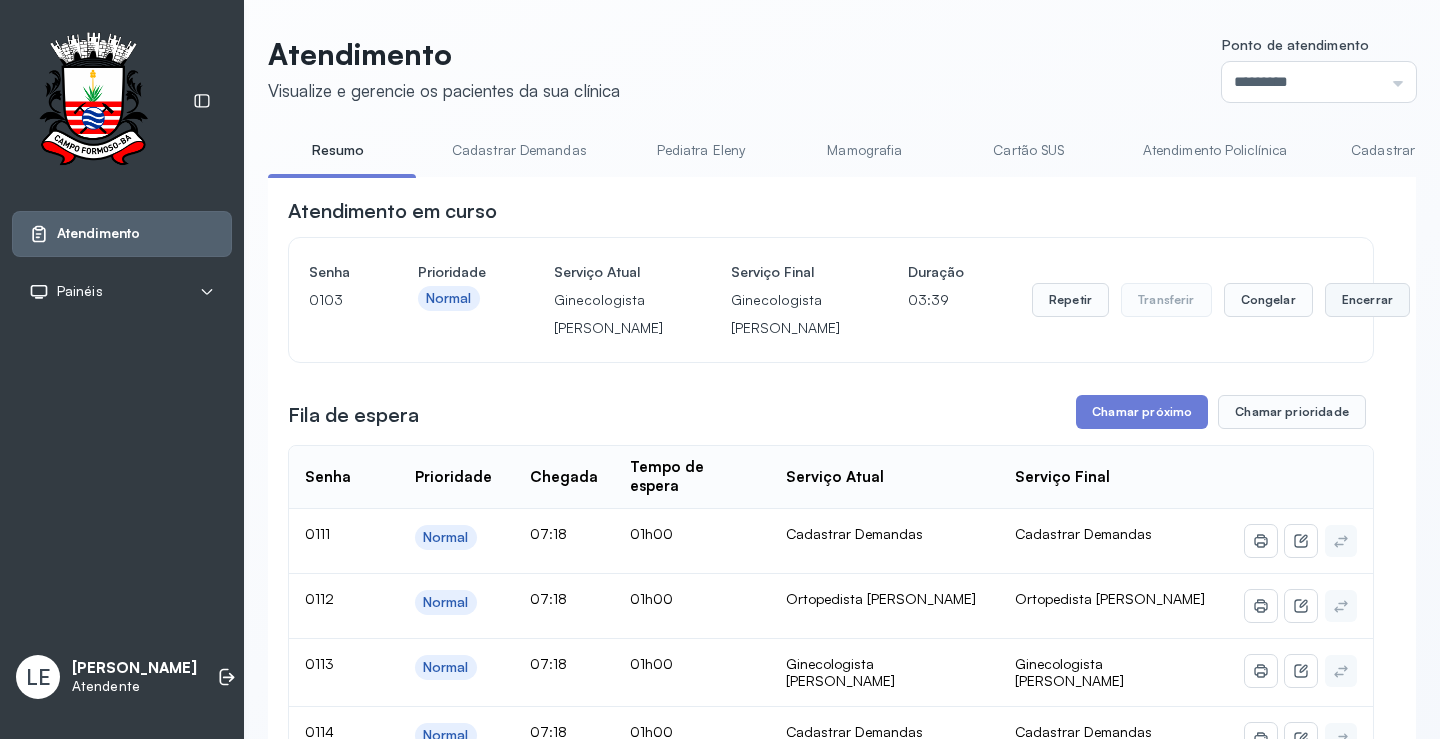 click on "Encerrar" at bounding box center [1367, 300] 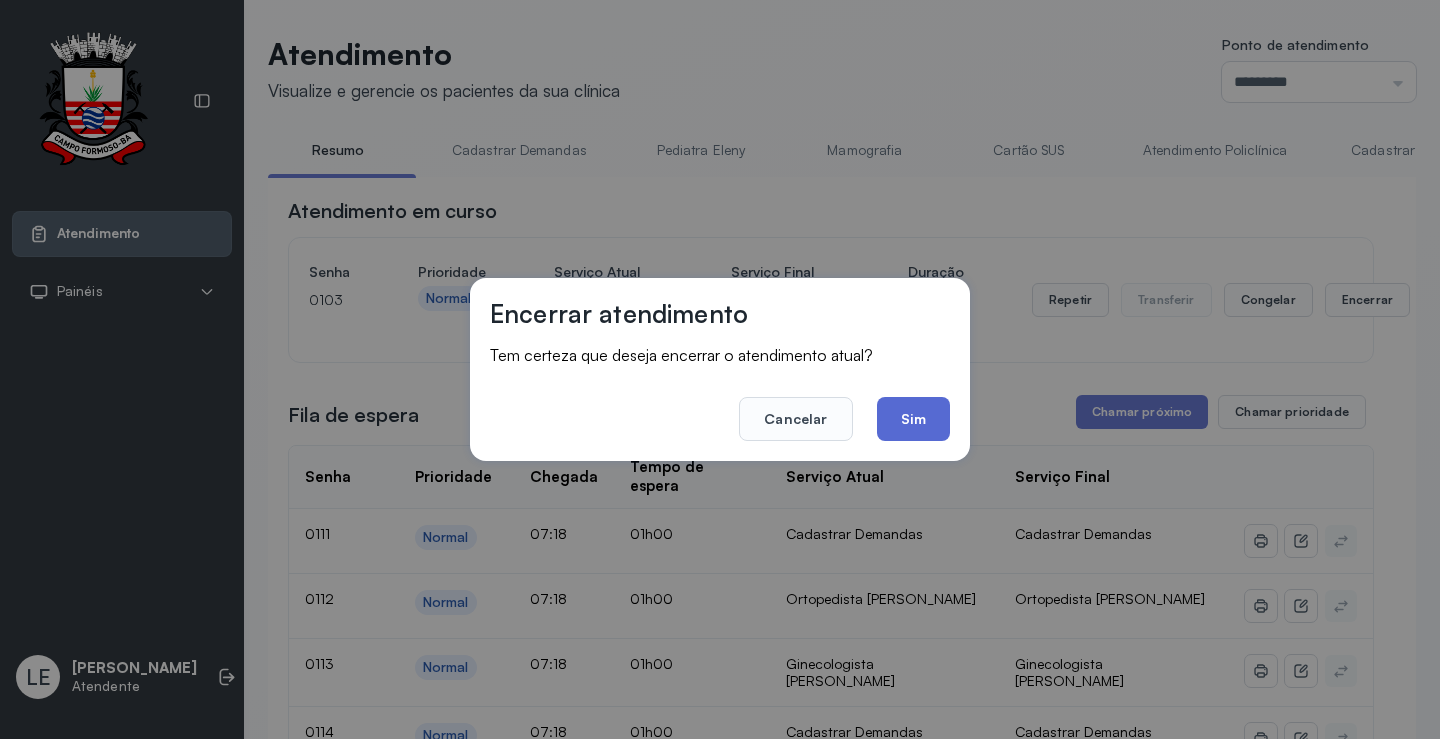 click on "Sim" 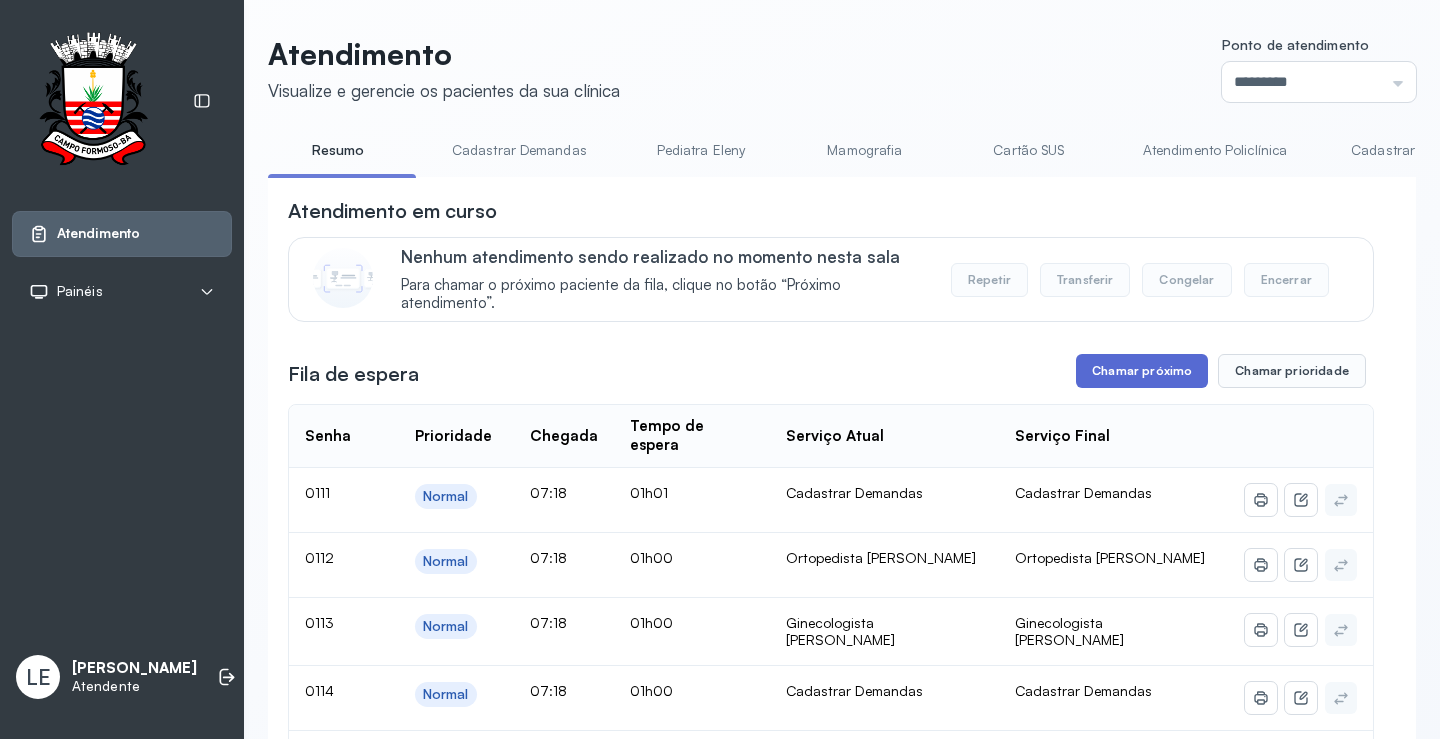 click on "Chamar próximo" at bounding box center [1142, 371] 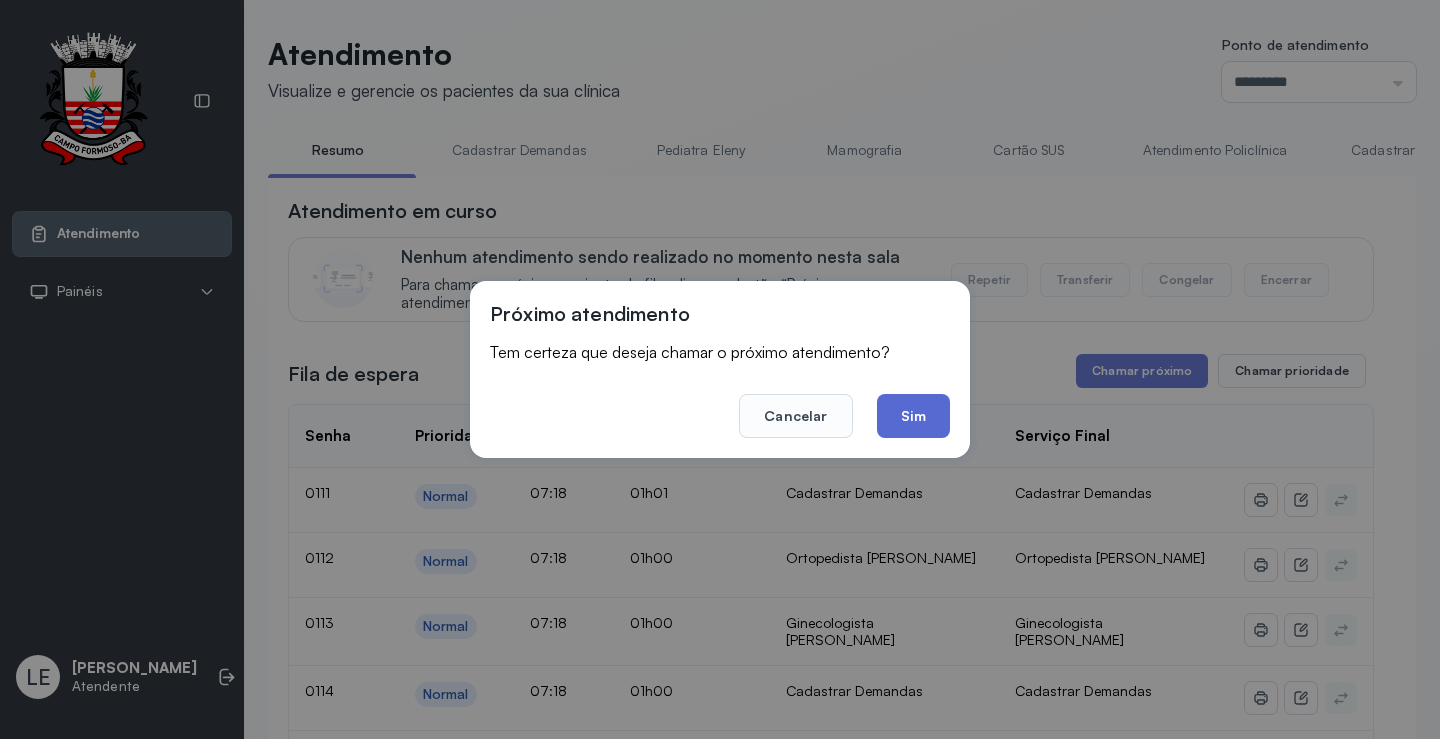 click on "Sim" 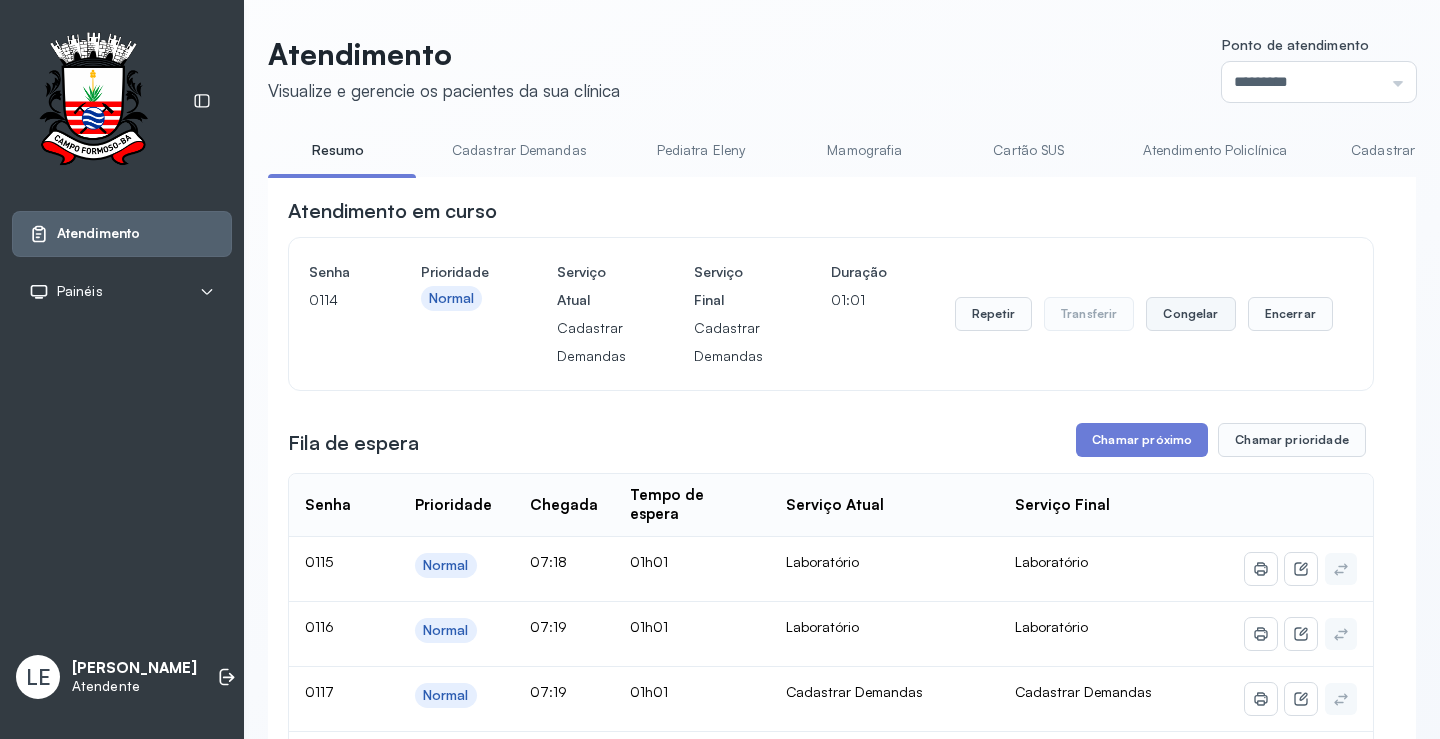 click on "Congelar" at bounding box center (1190, 314) 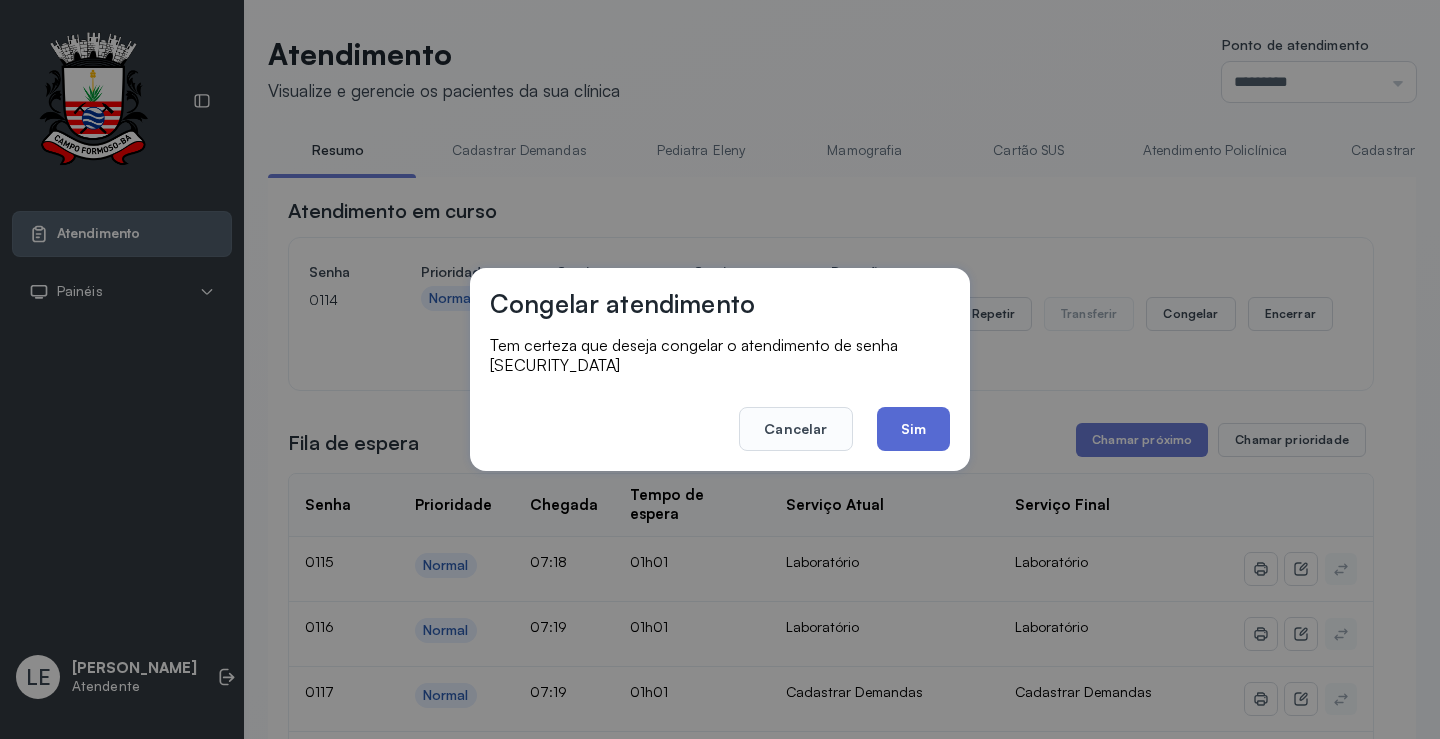 click on "Sim" 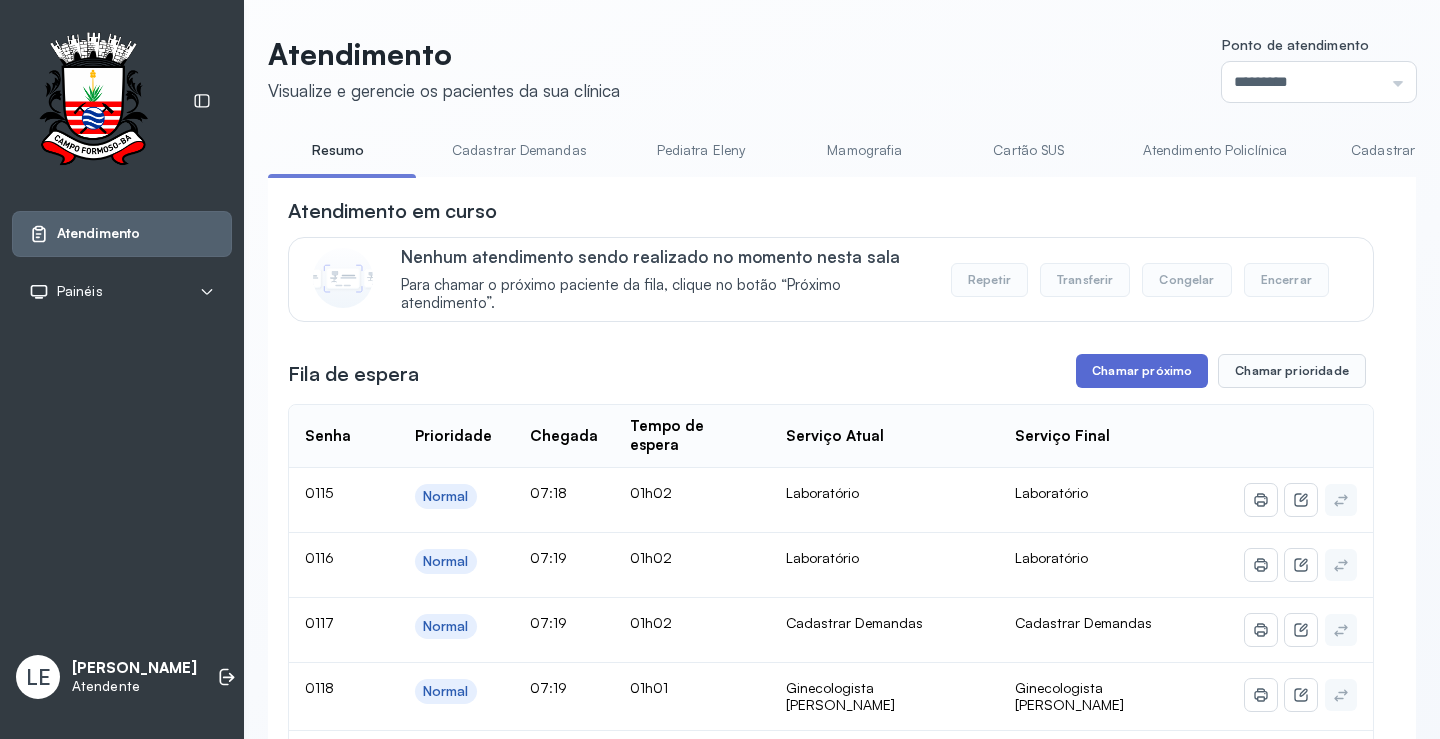 click on "Chamar próximo" at bounding box center (1142, 371) 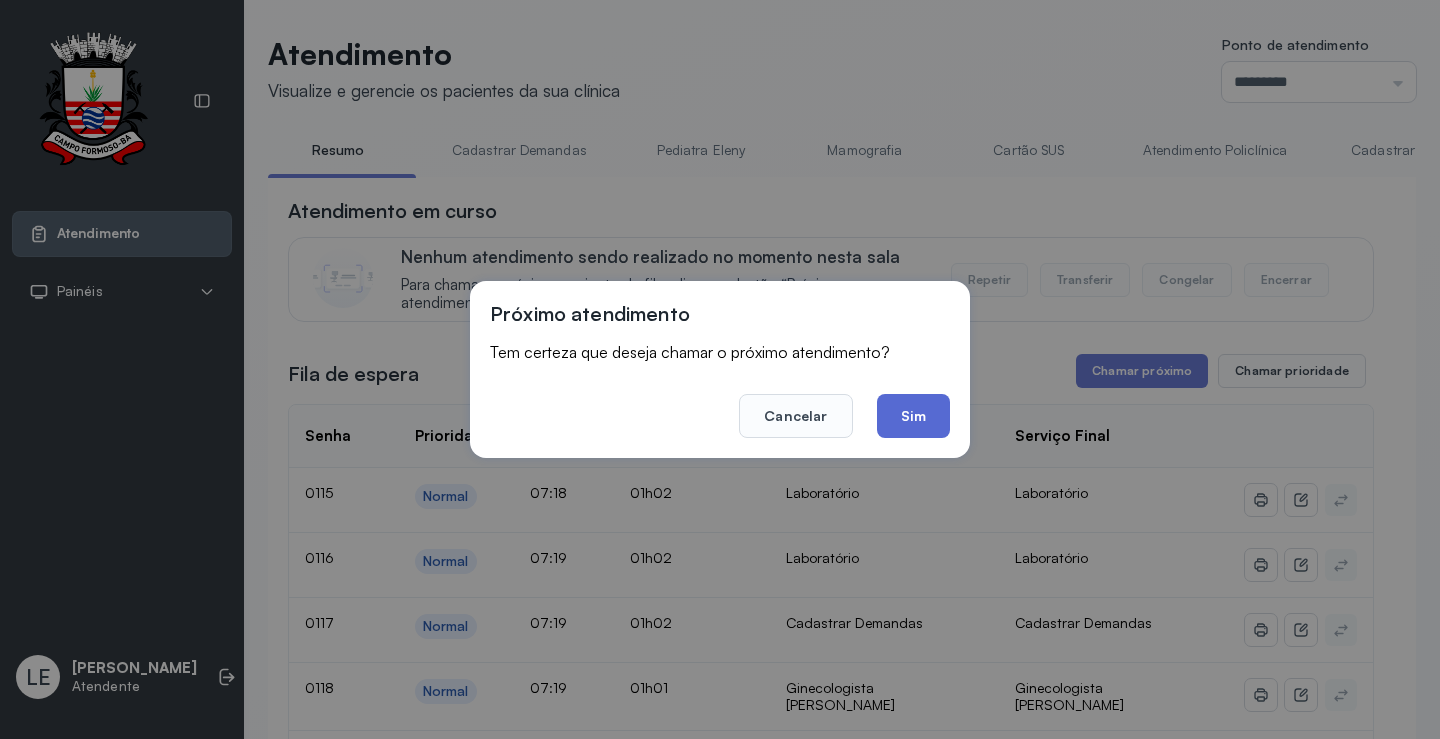 click on "Sim" 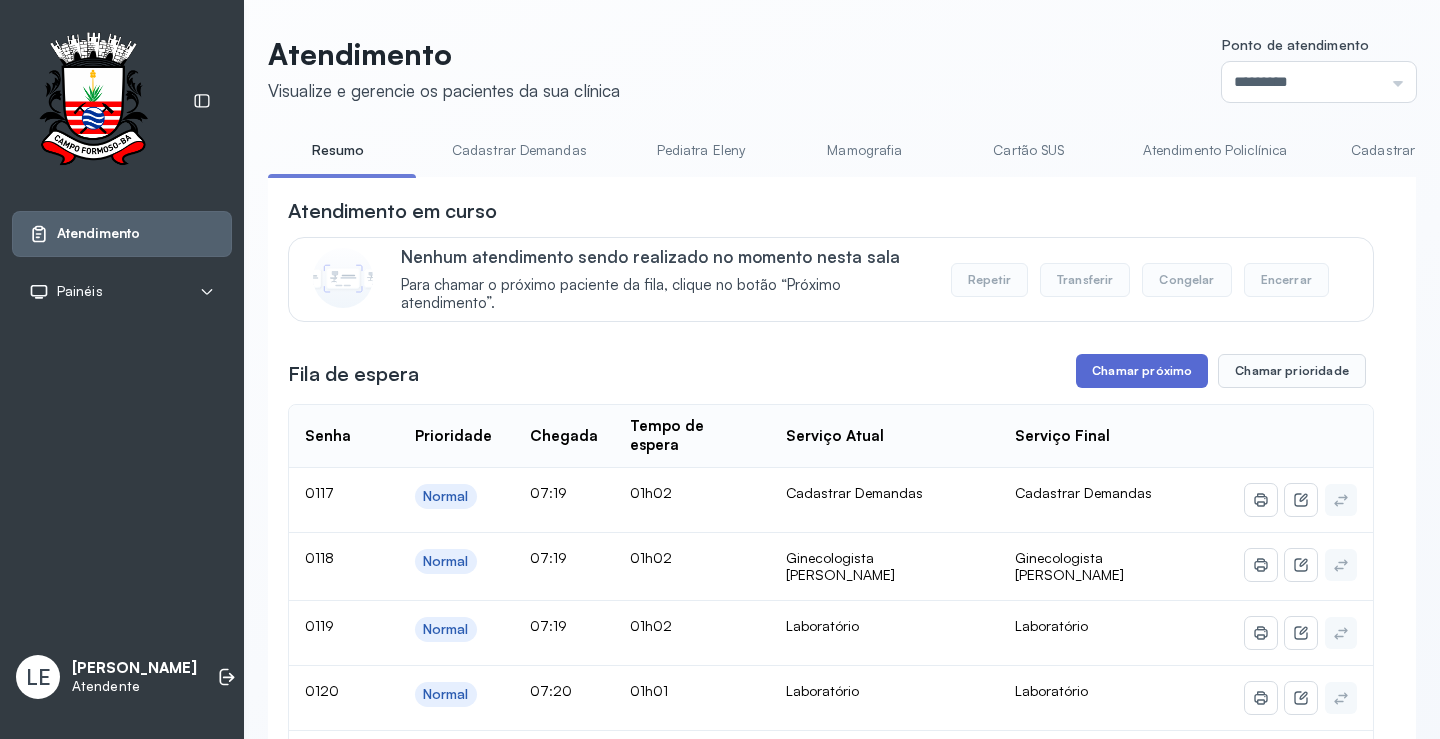 click on "Chamar próximo" at bounding box center (1142, 371) 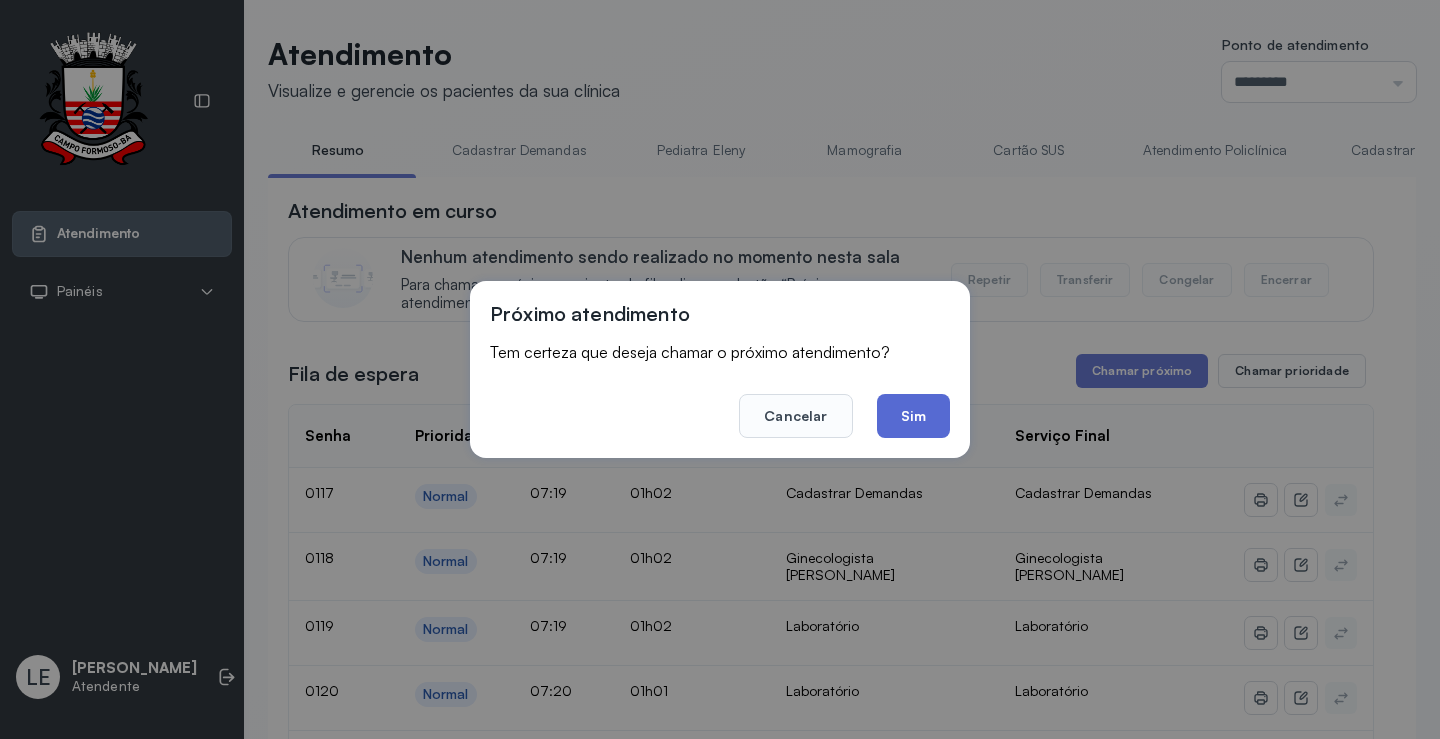 click on "Sim" 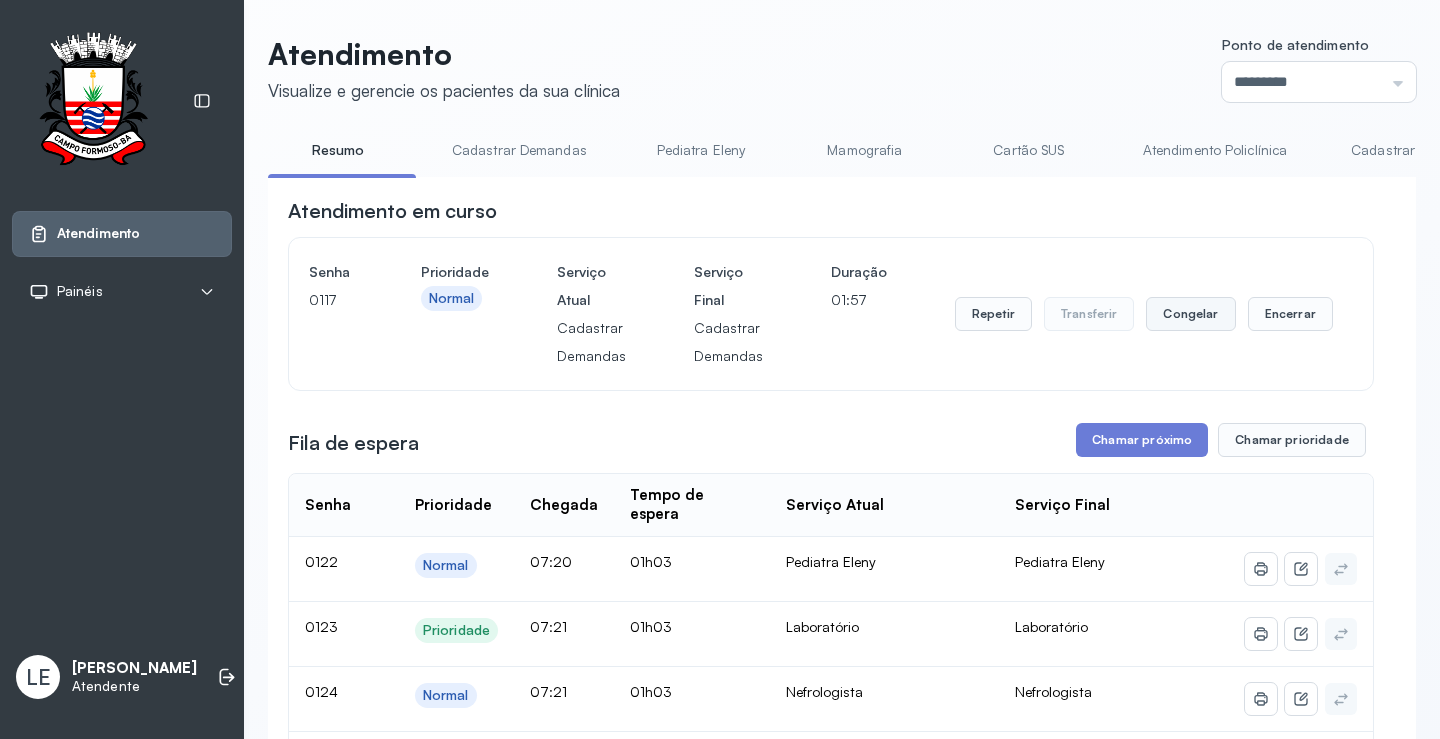 click on "Congelar" at bounding box center (1190, 314) 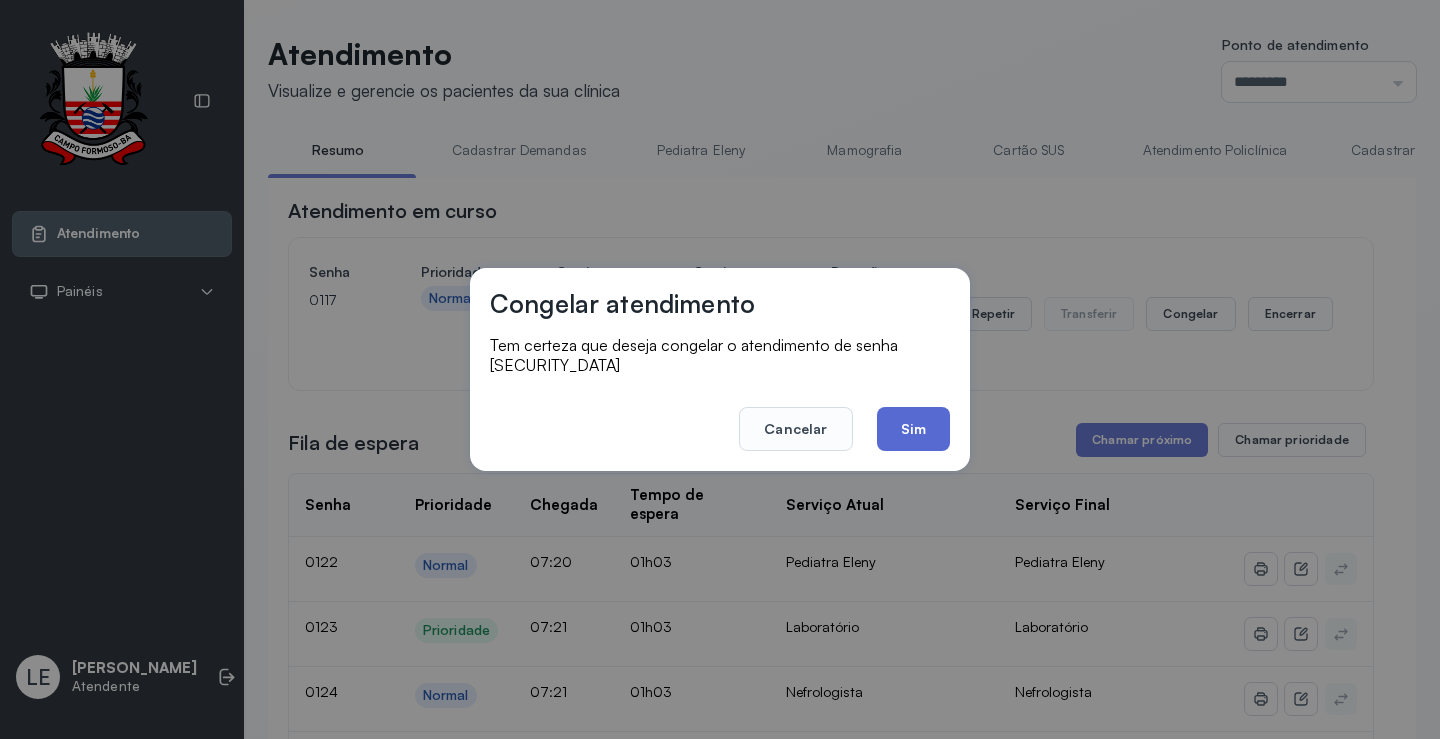 click on "Sim" 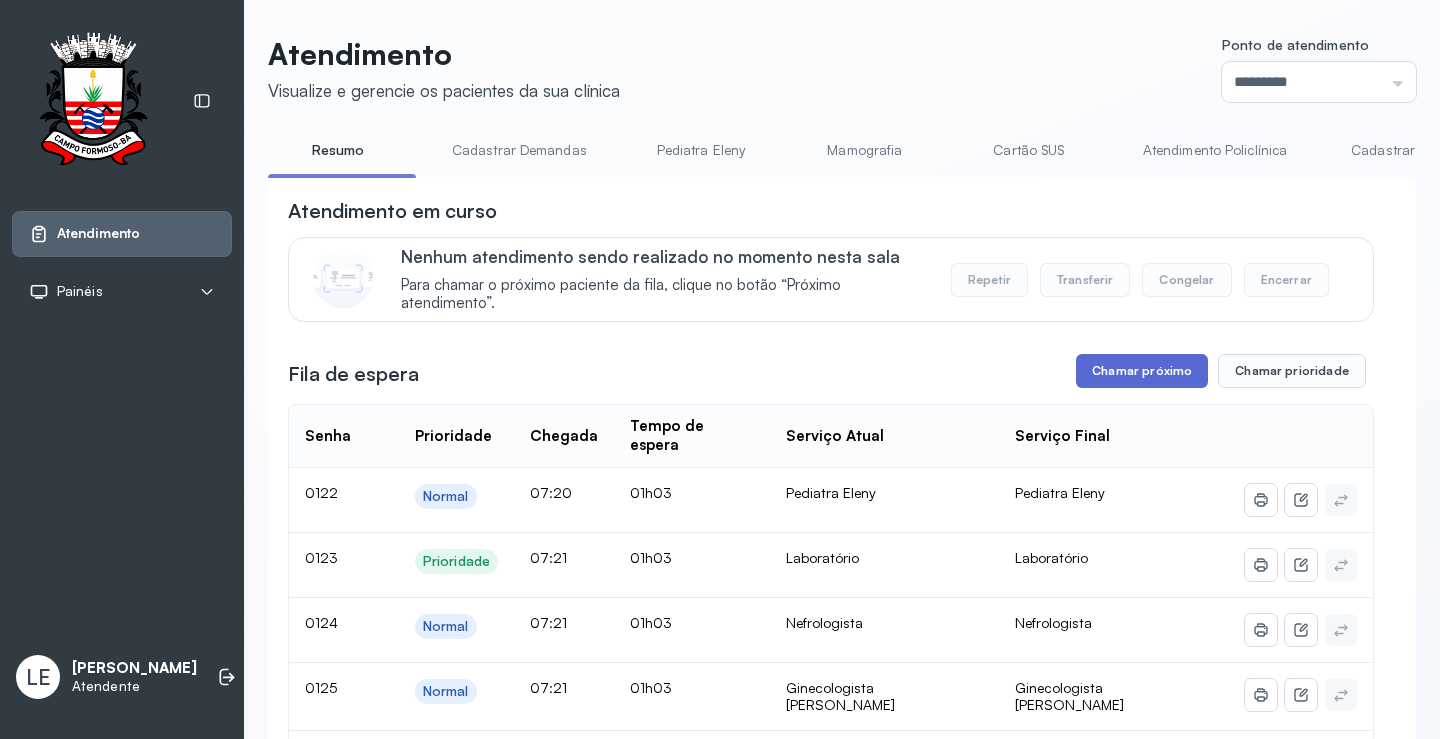 click on "Chamar próximo" at bounding box center [1142, 371] 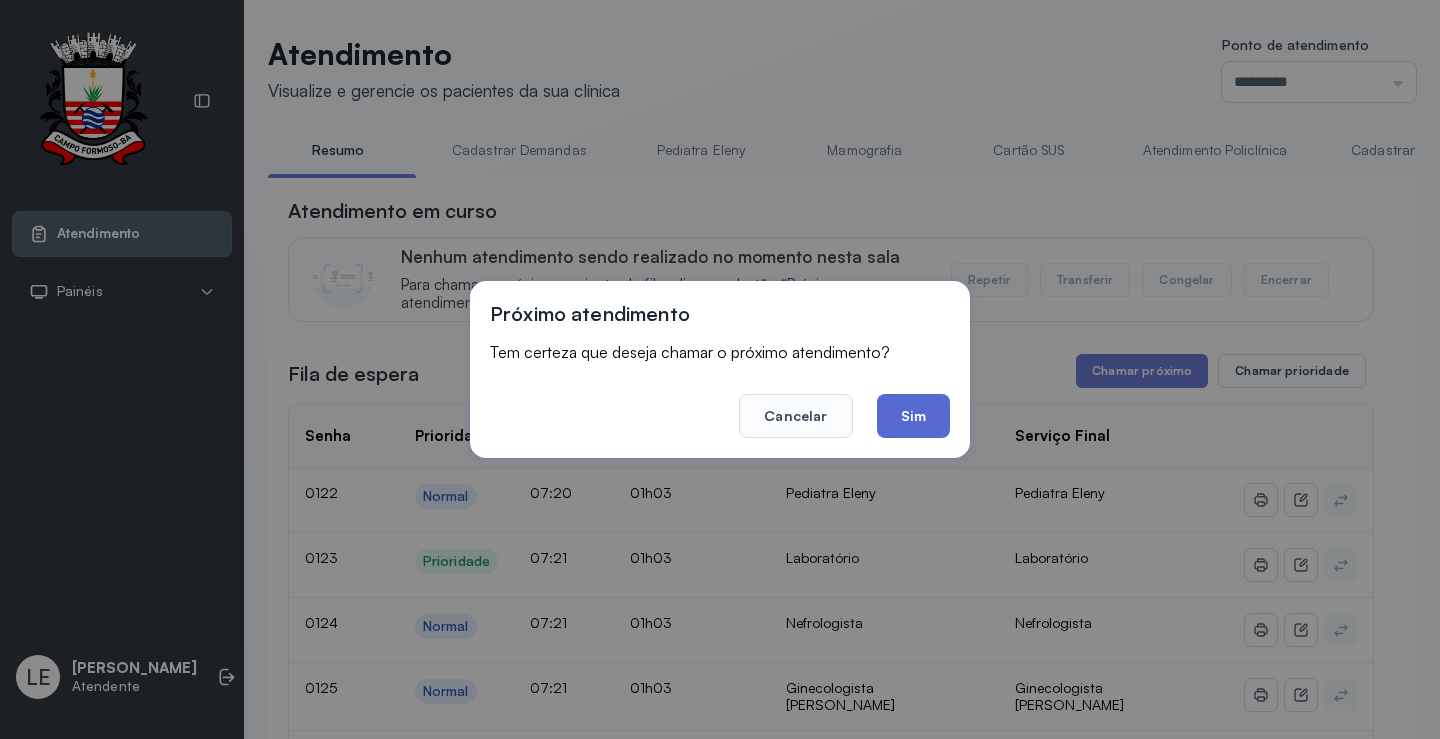click on "Sim" 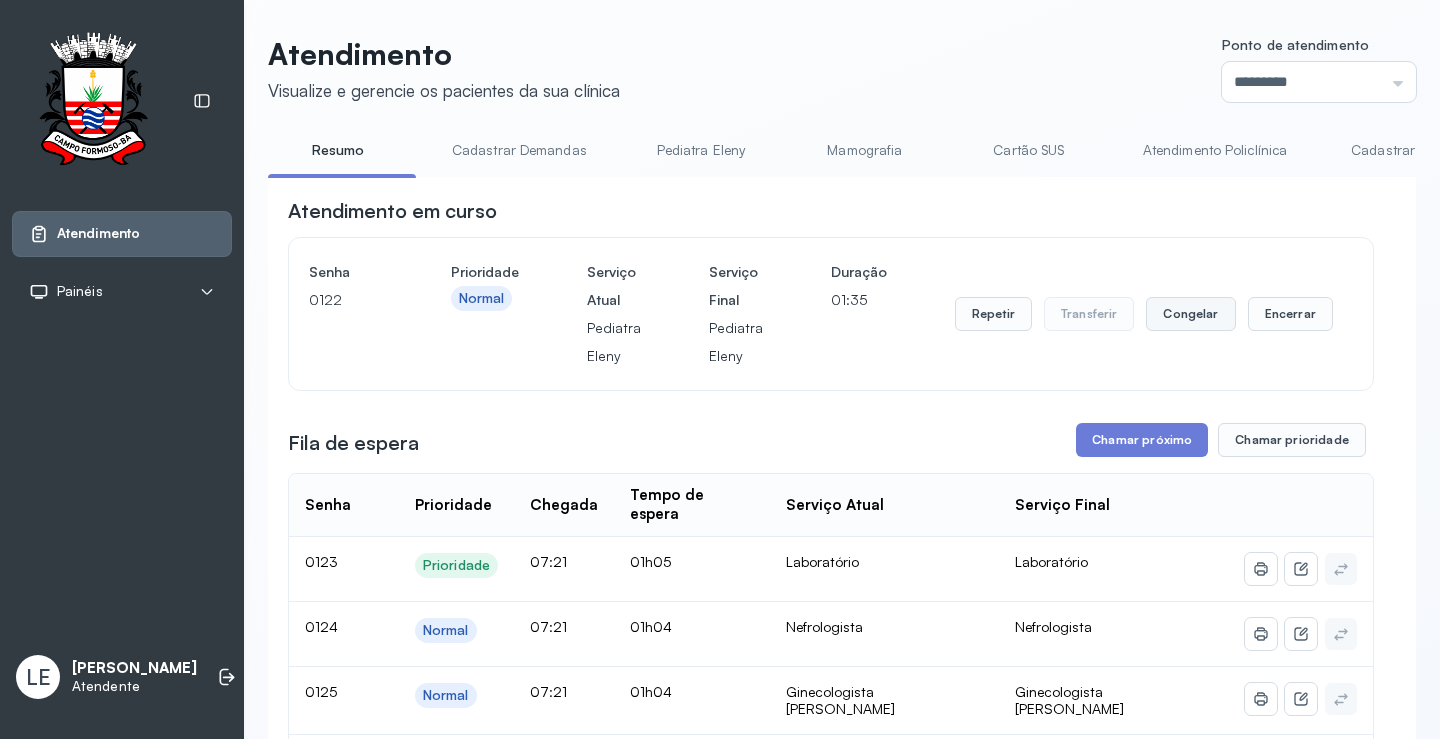 click on "Congelar" at bounding box center [1190, 314] 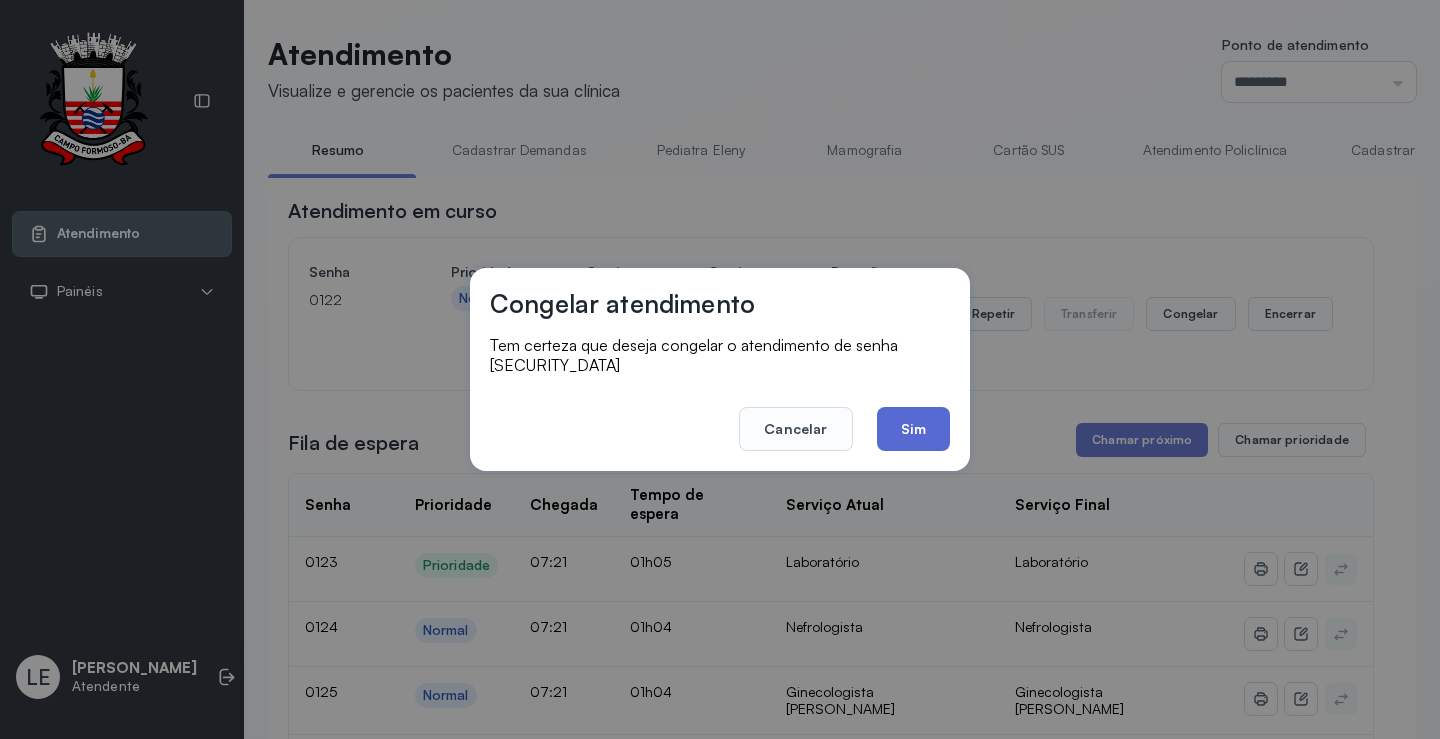 click on "Sim" 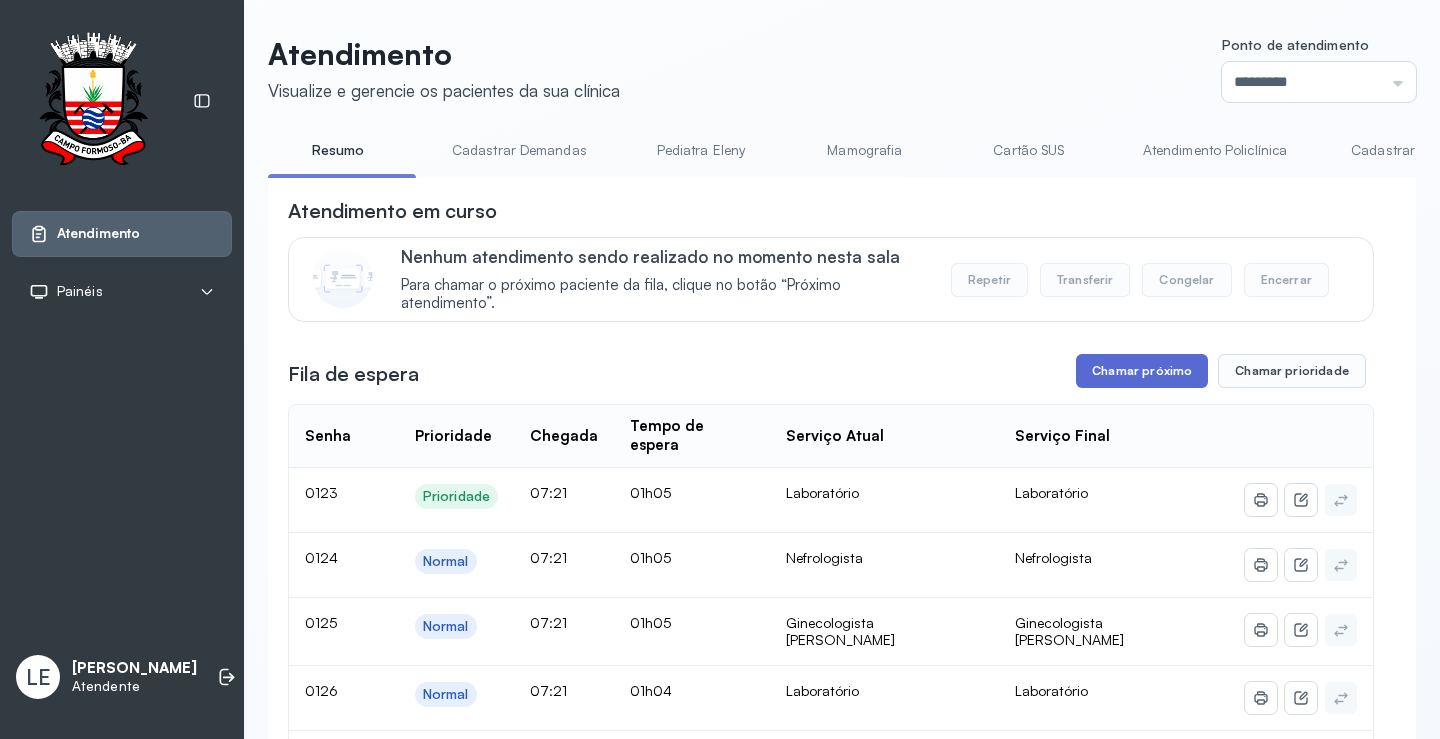 click on "Chamar próximo" at bounding box center [1142, 371] 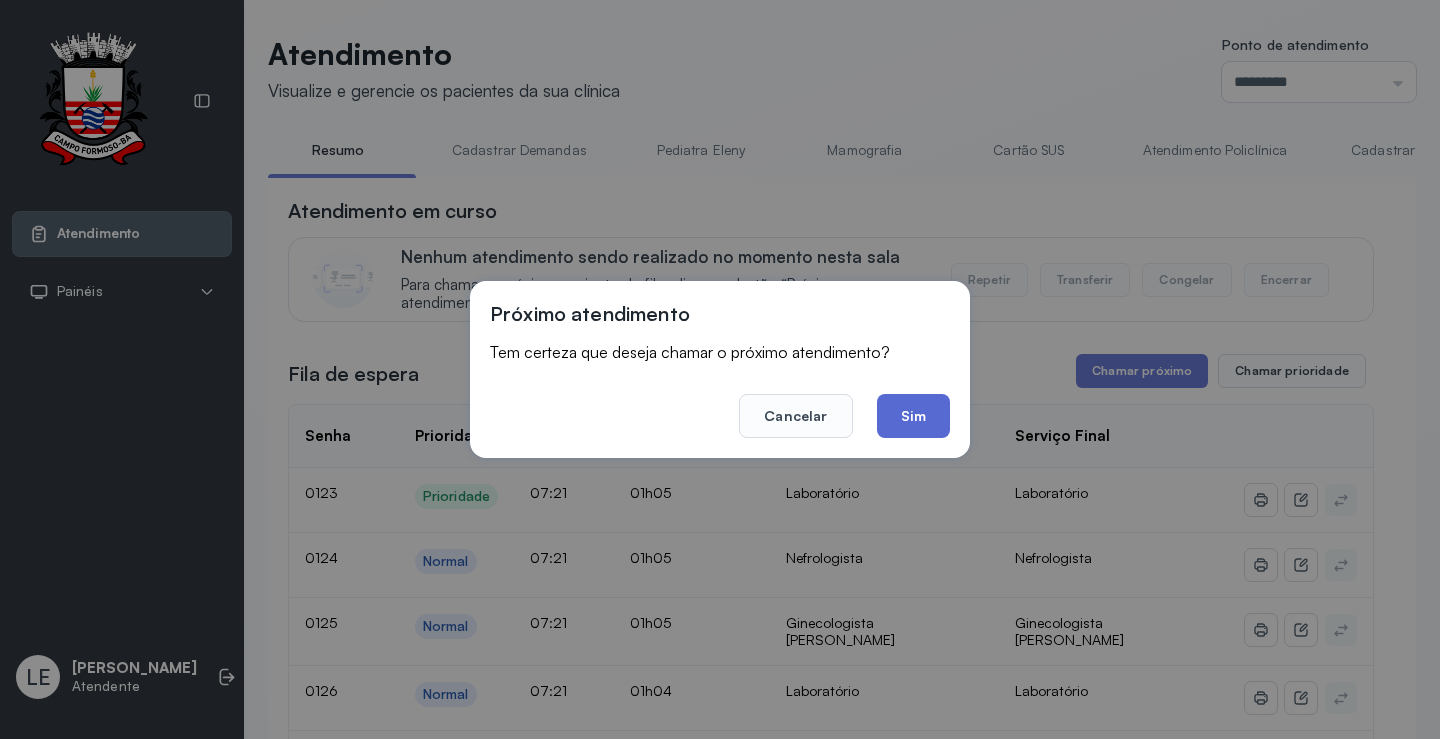 click on "Sim" 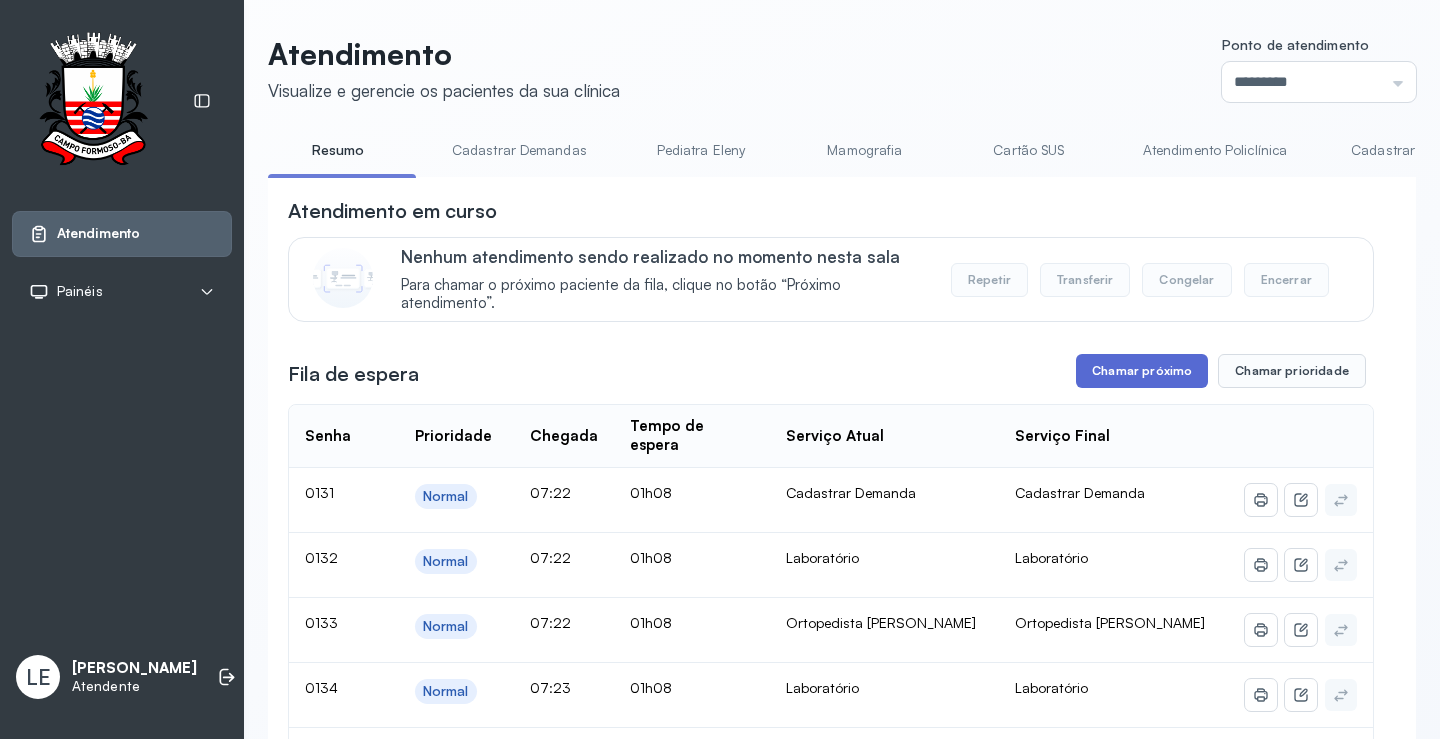 click on "Chamar próximo" at bounding box center [1142, 371] 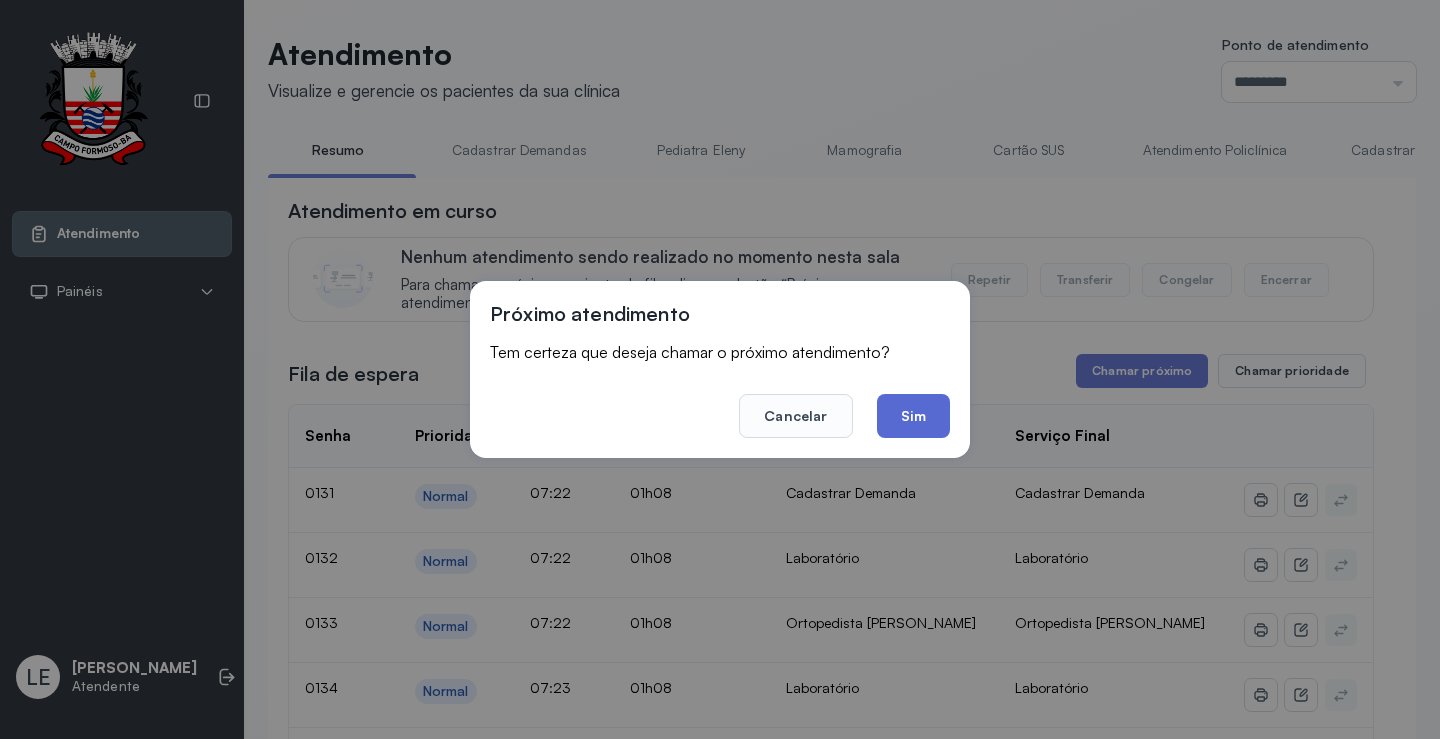 click on "Sim" 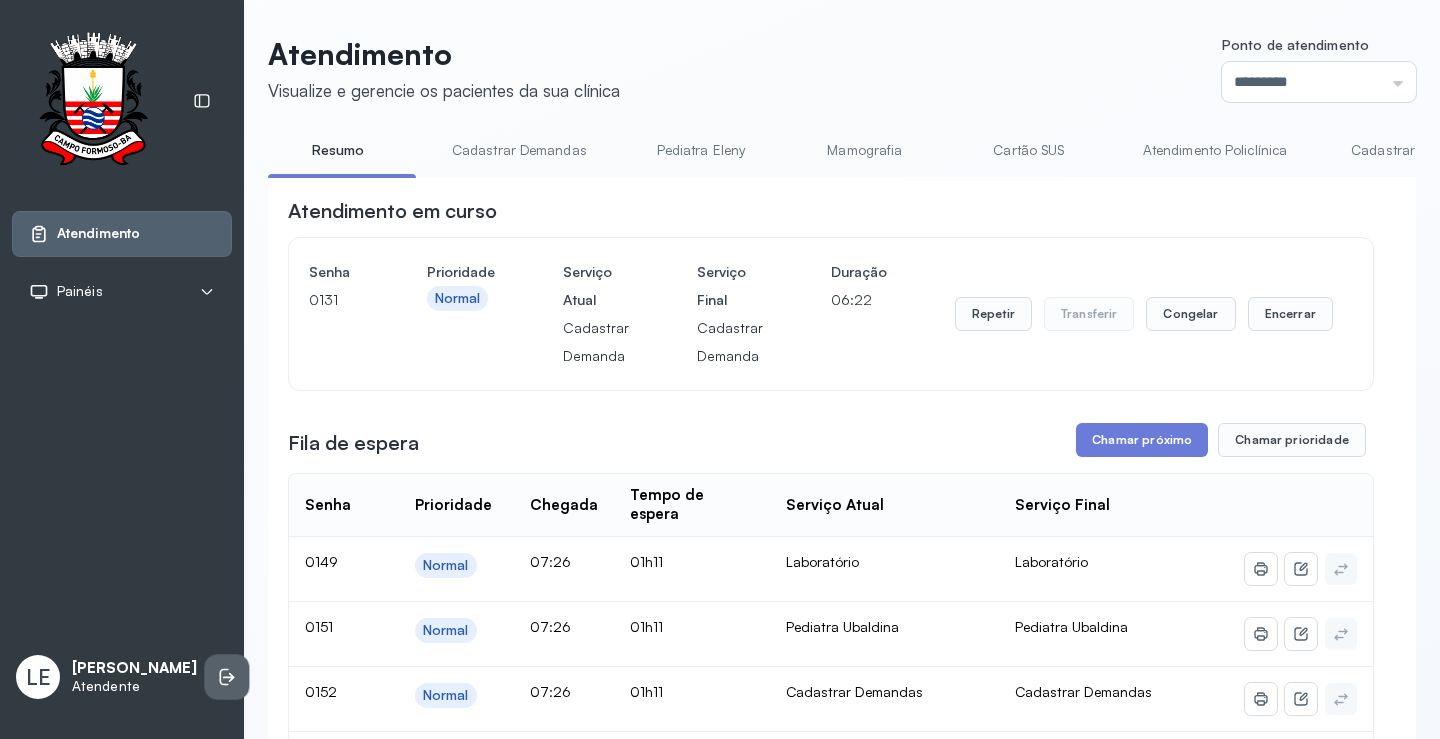 click at bounding box center [227, 677] 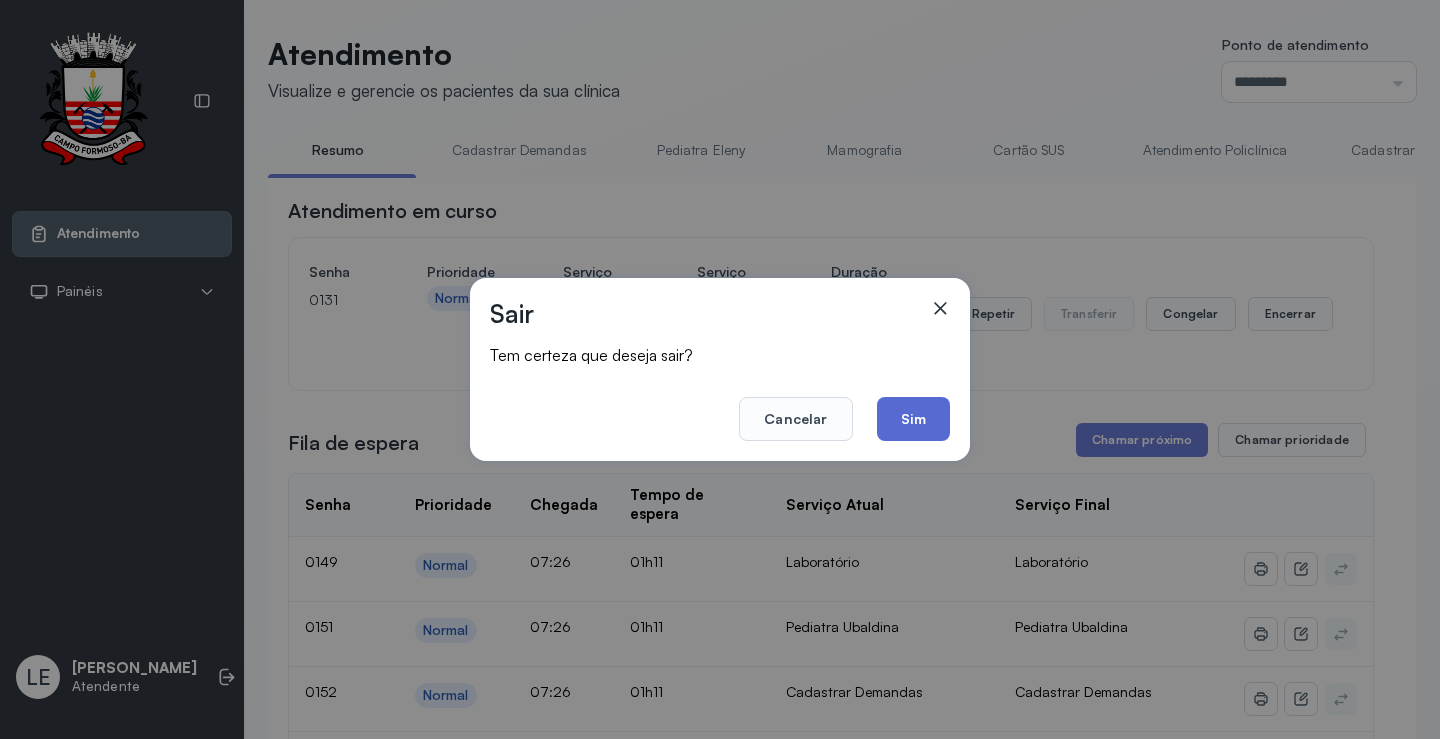 click on "Sim" 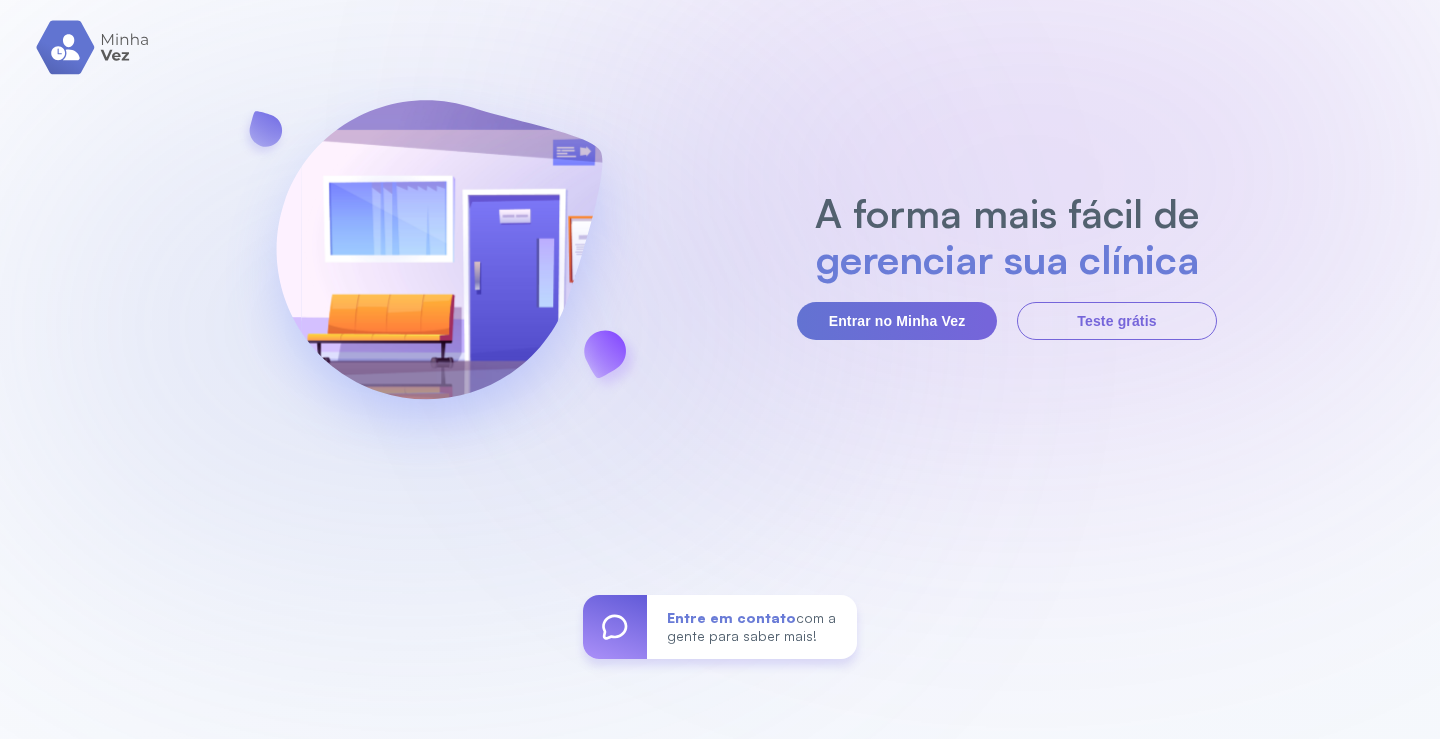 scroll, scrollTop: 0, scrollLeft: 0, axis: both 